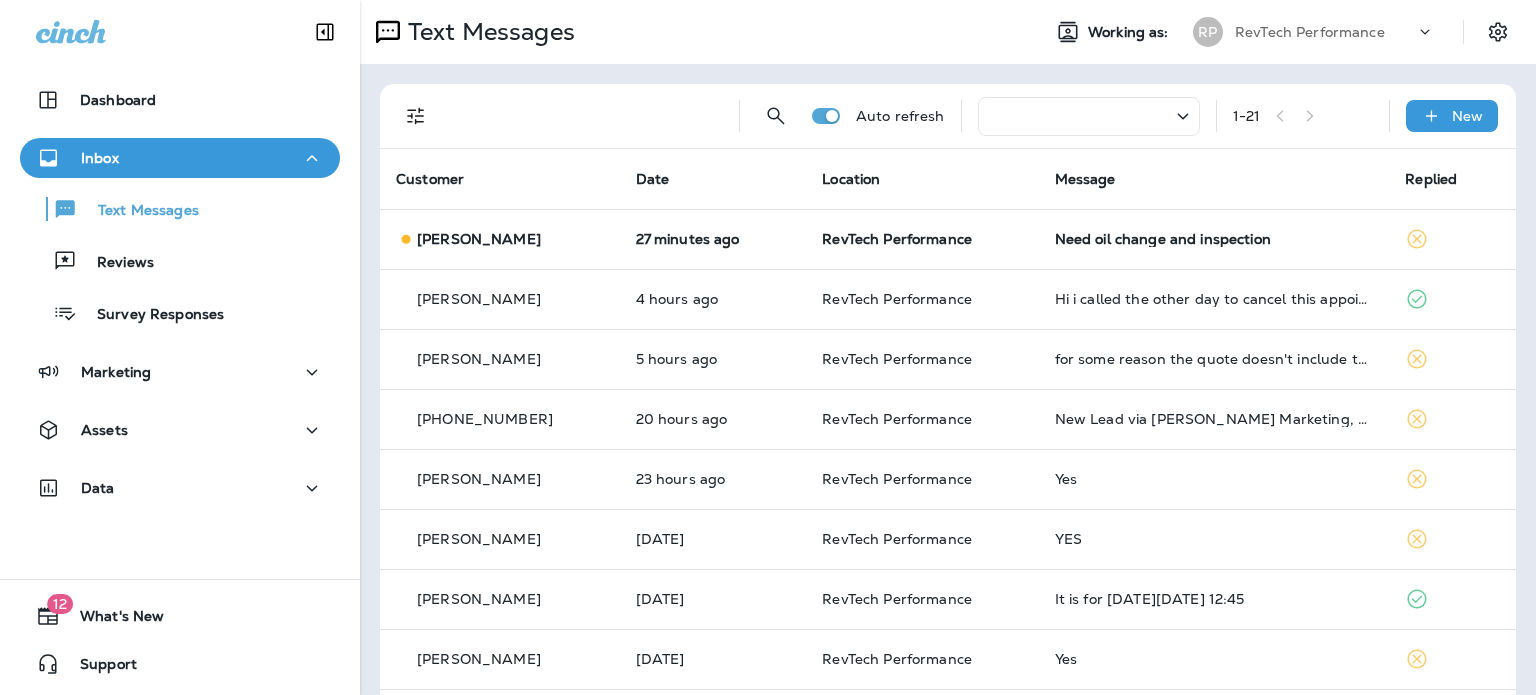 scroll, scrollTop: 0, scrollLeft: 0, axis: both 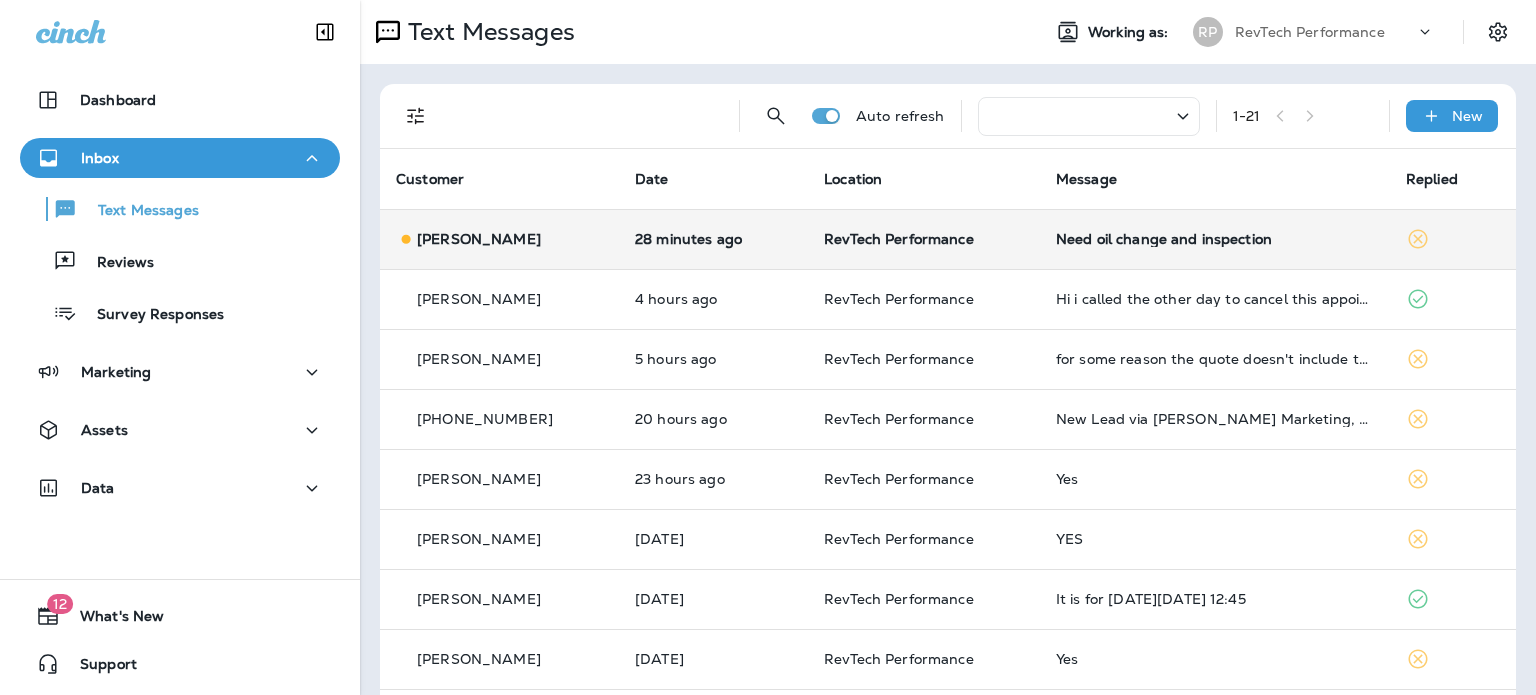 click on "RevTech Performance" at bounding box center [899, 239] 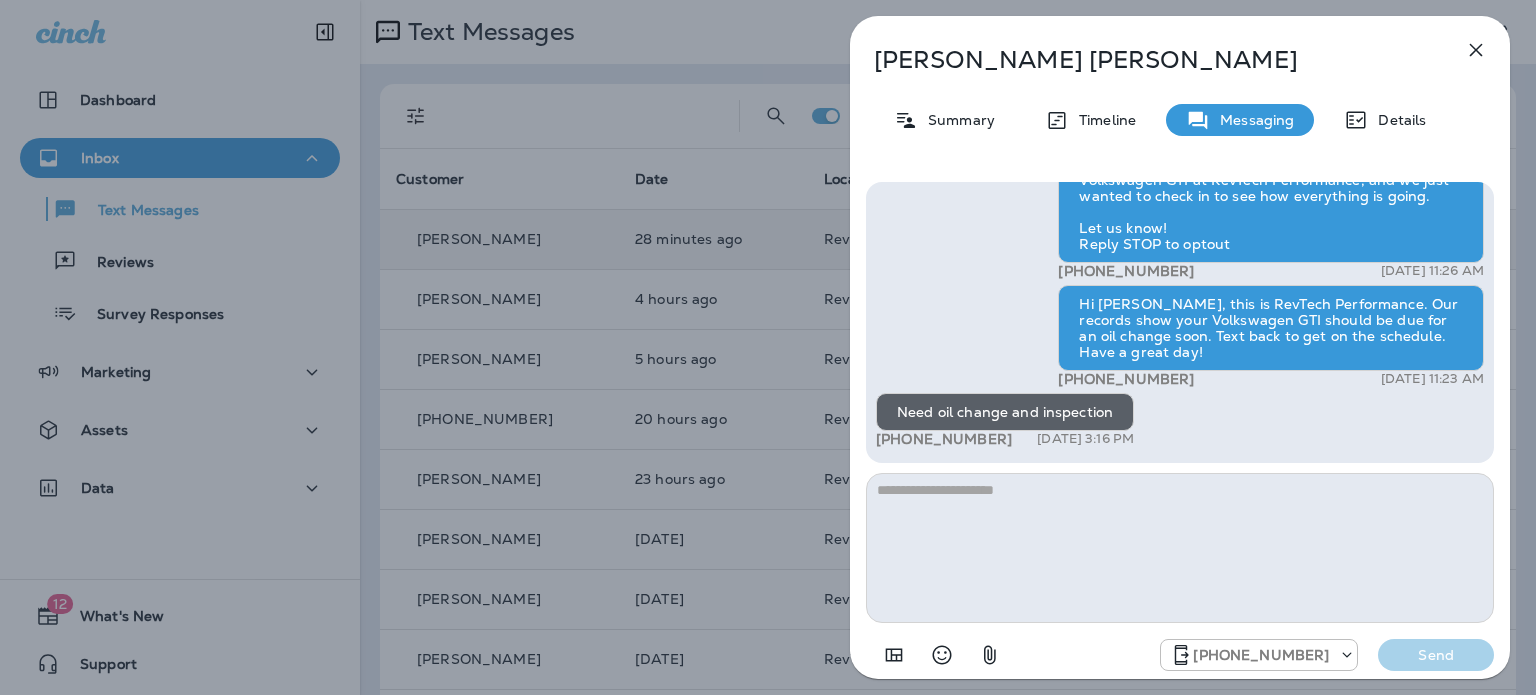 drag, startPoint x: 1128, startPoint y: 399, endPoint x: 880, endPoint y: 400, distance: 248.00201 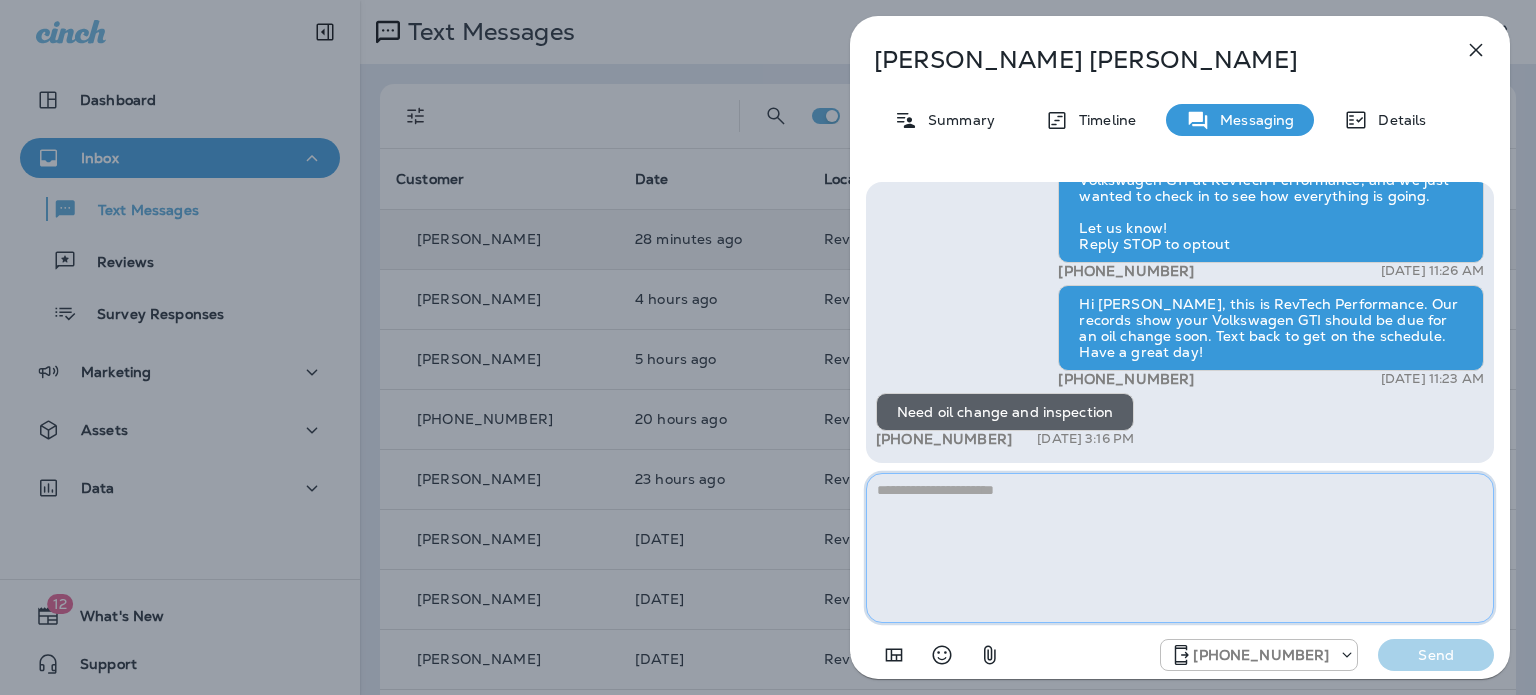 click at bounding box center [1180, 548] 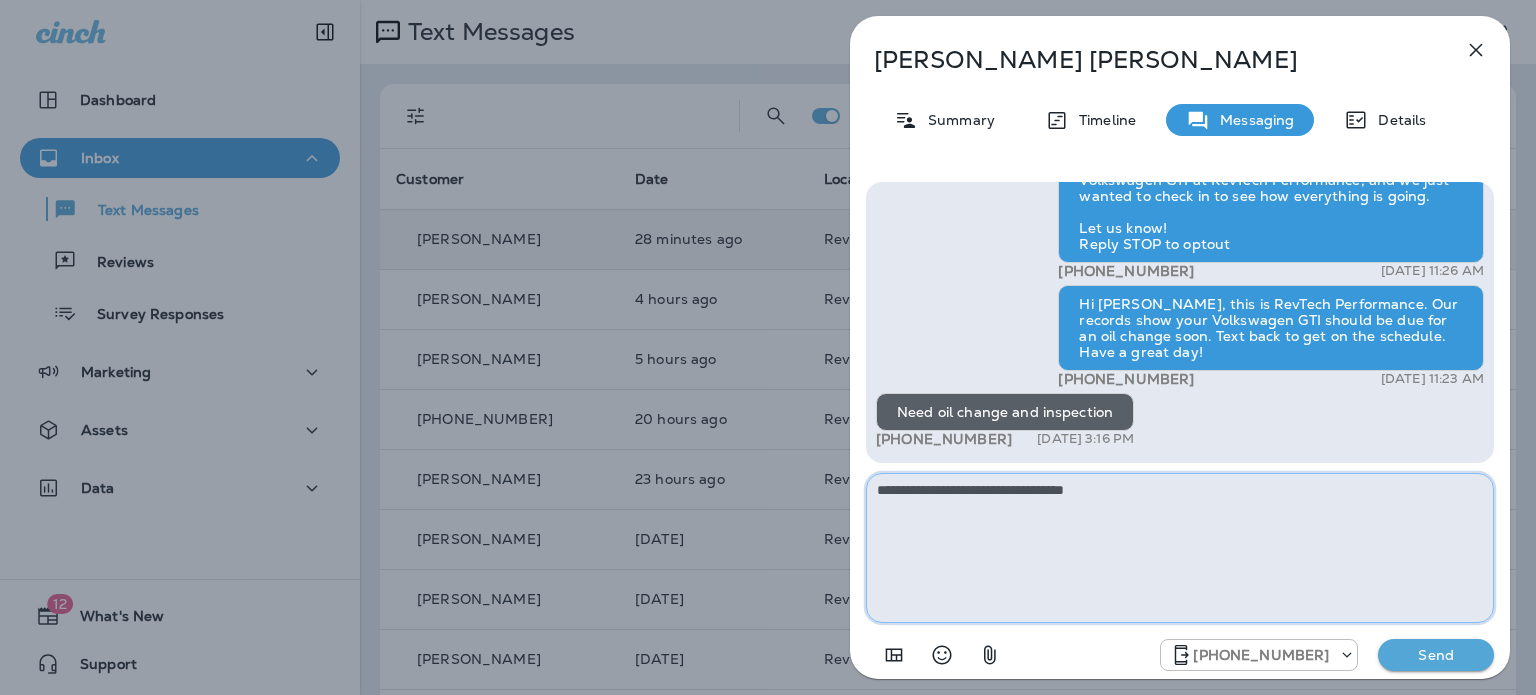paste on "**********" 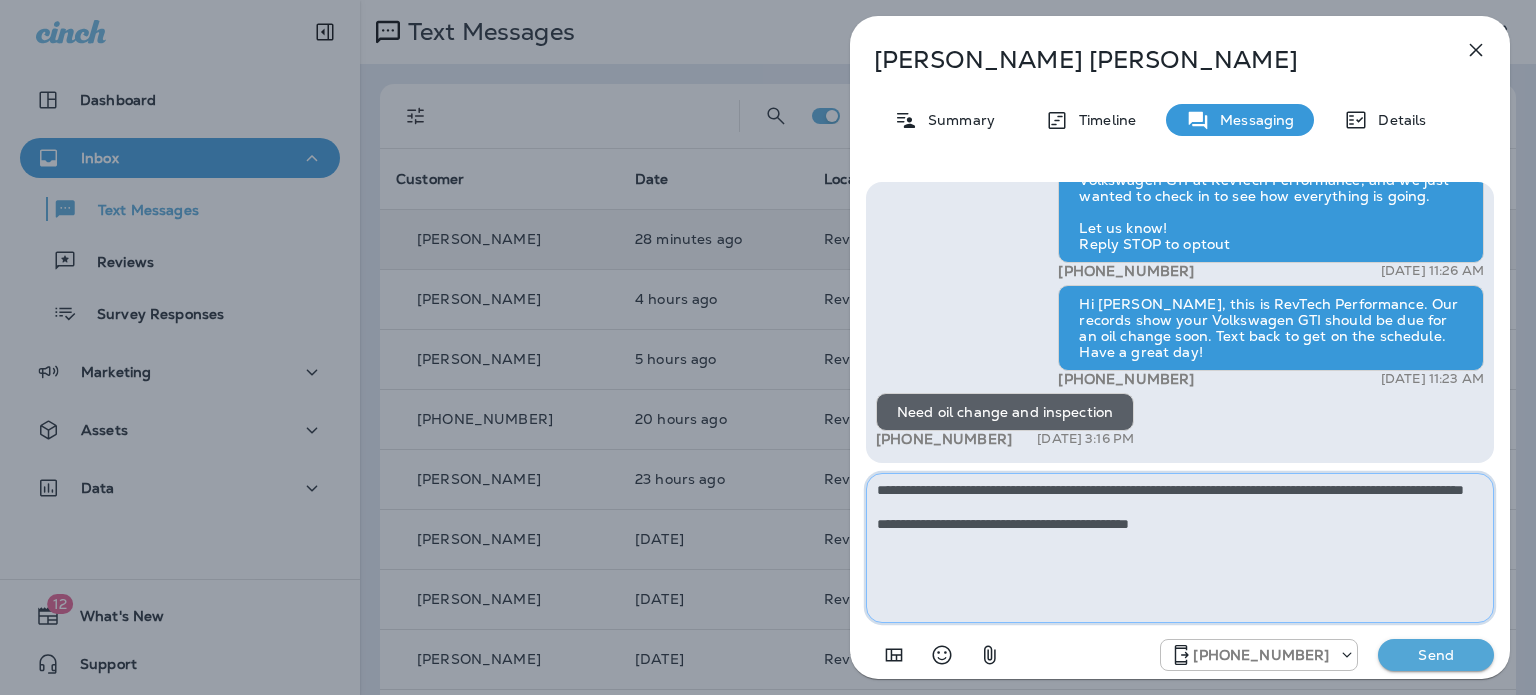 type on "**********" 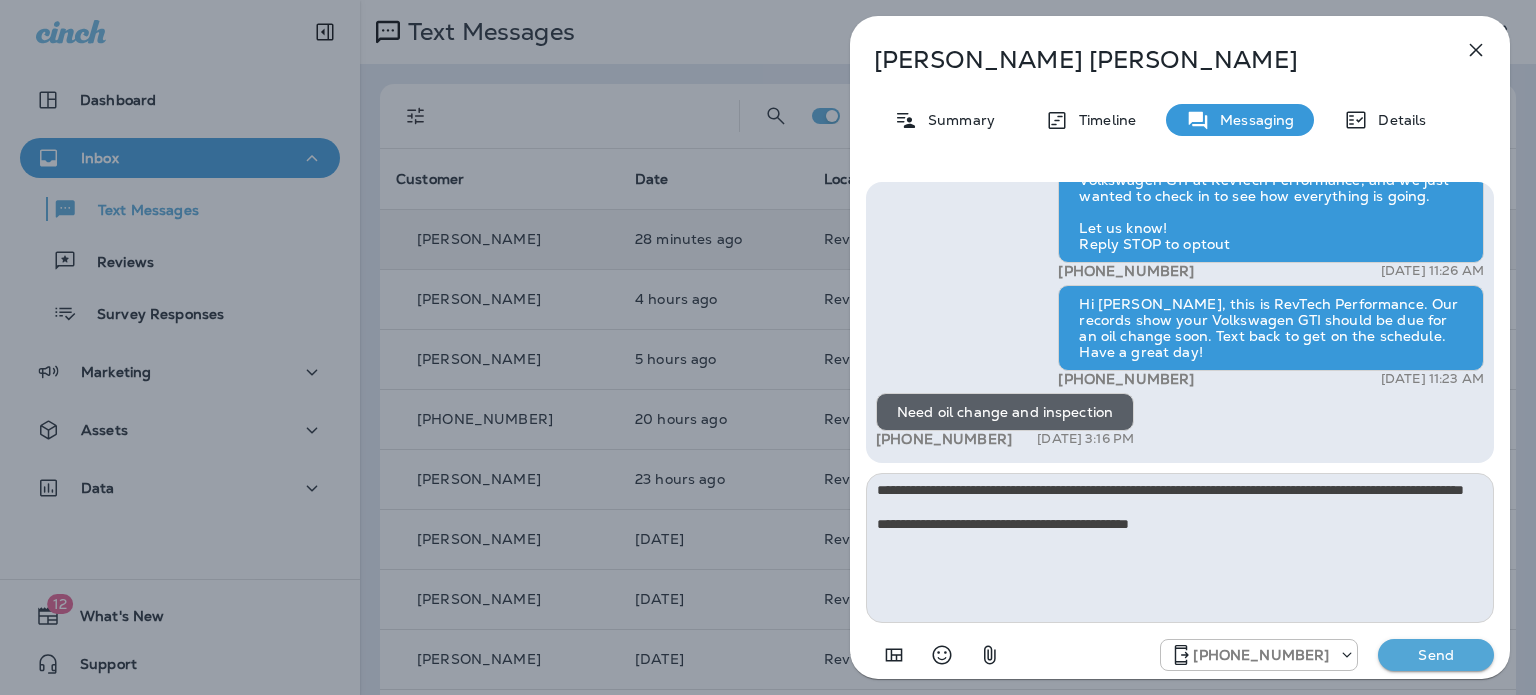 click on "Send" at bounding box center (1436, 655) 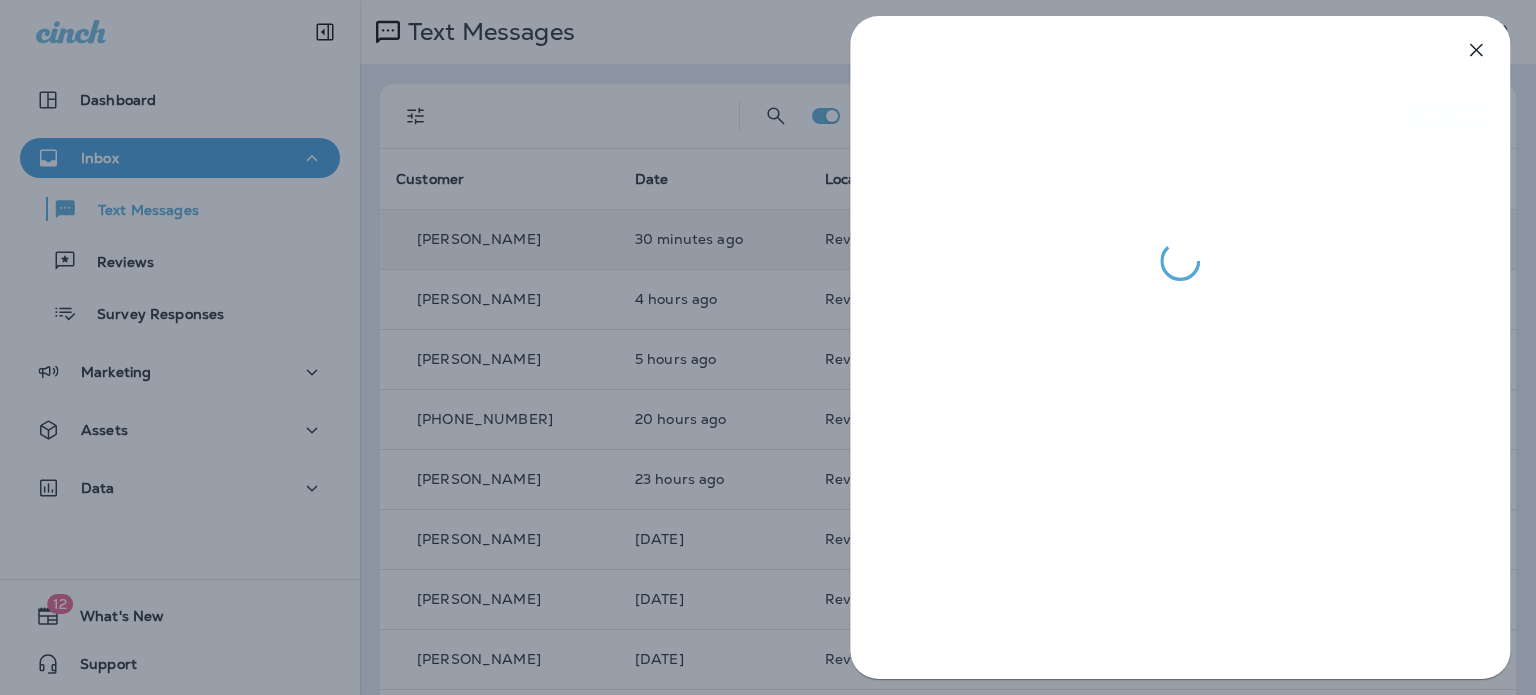 click at bounding box center (768, 347) 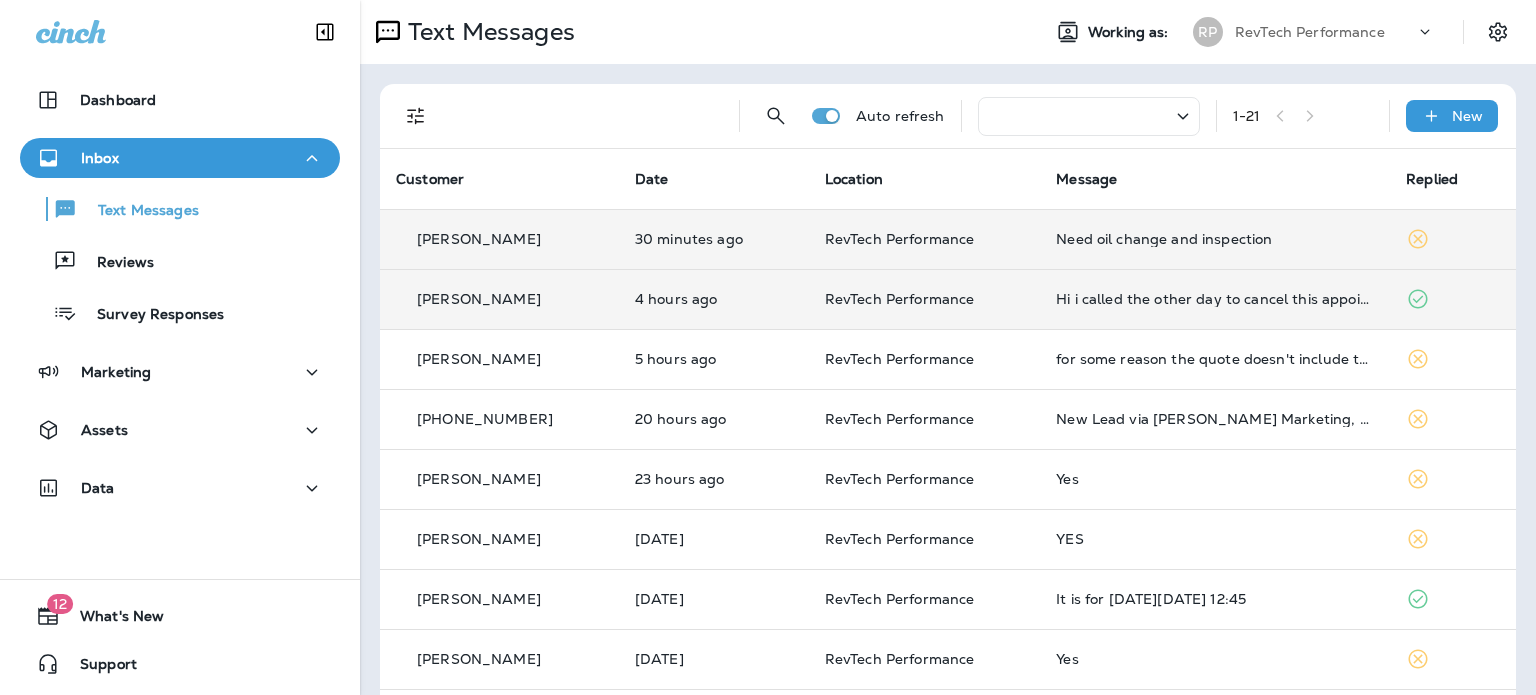 click on "Hi i called the other day to  cancel this appointment" at bounding box center (1215, 299) 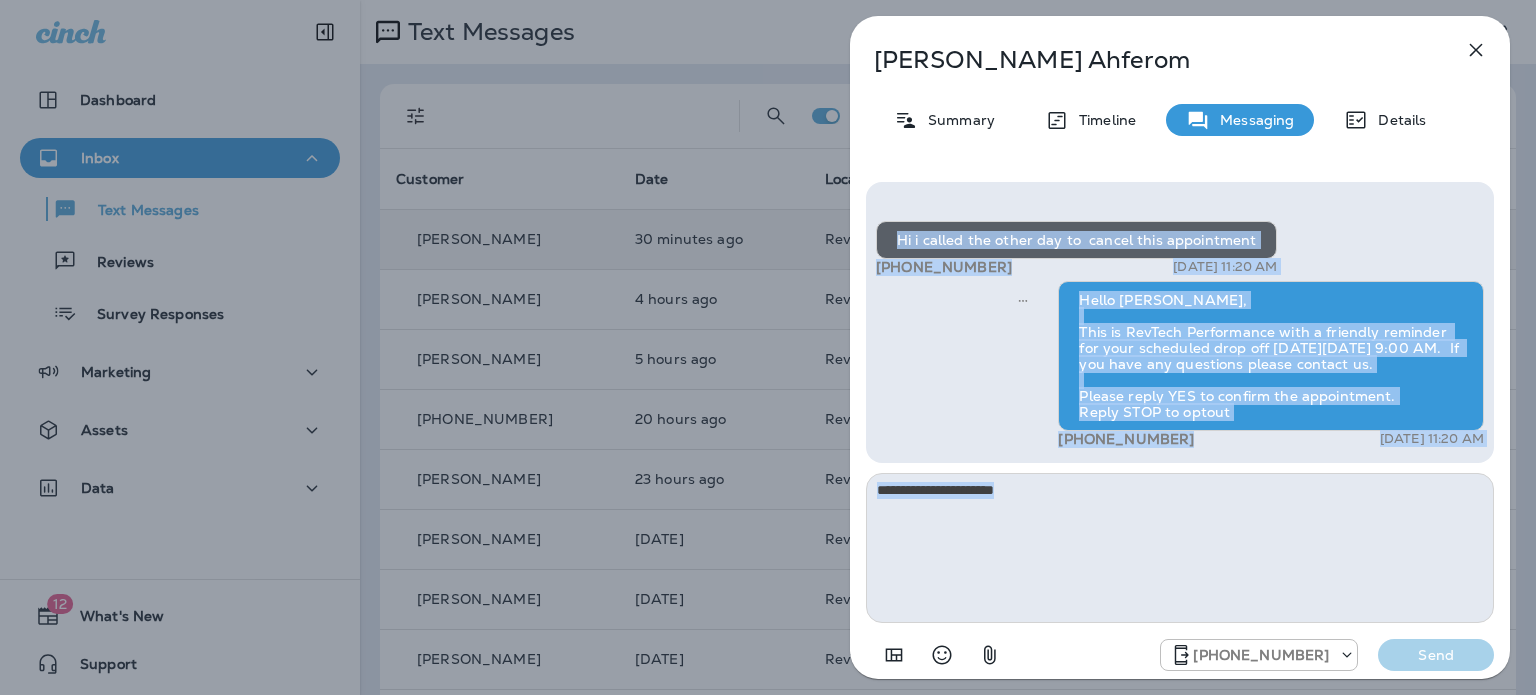 drag, startPoint x: 1255, startPoint y: 619, endPoint x: 1256, endPoint y: 608, distance: 11.045361 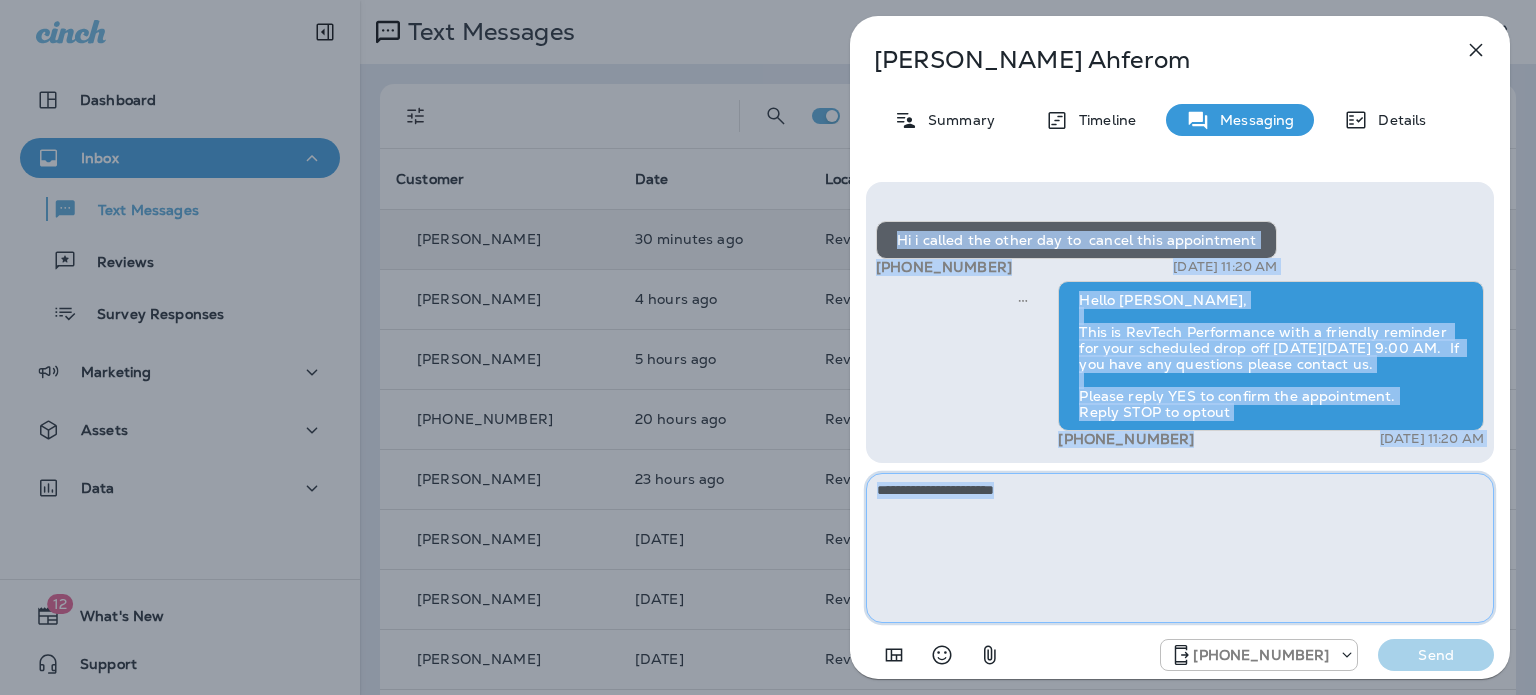 drag, startPoint x: 1173, startPoint y: 508, endPoint x: 1160, endPoint y: 508, distance: 13 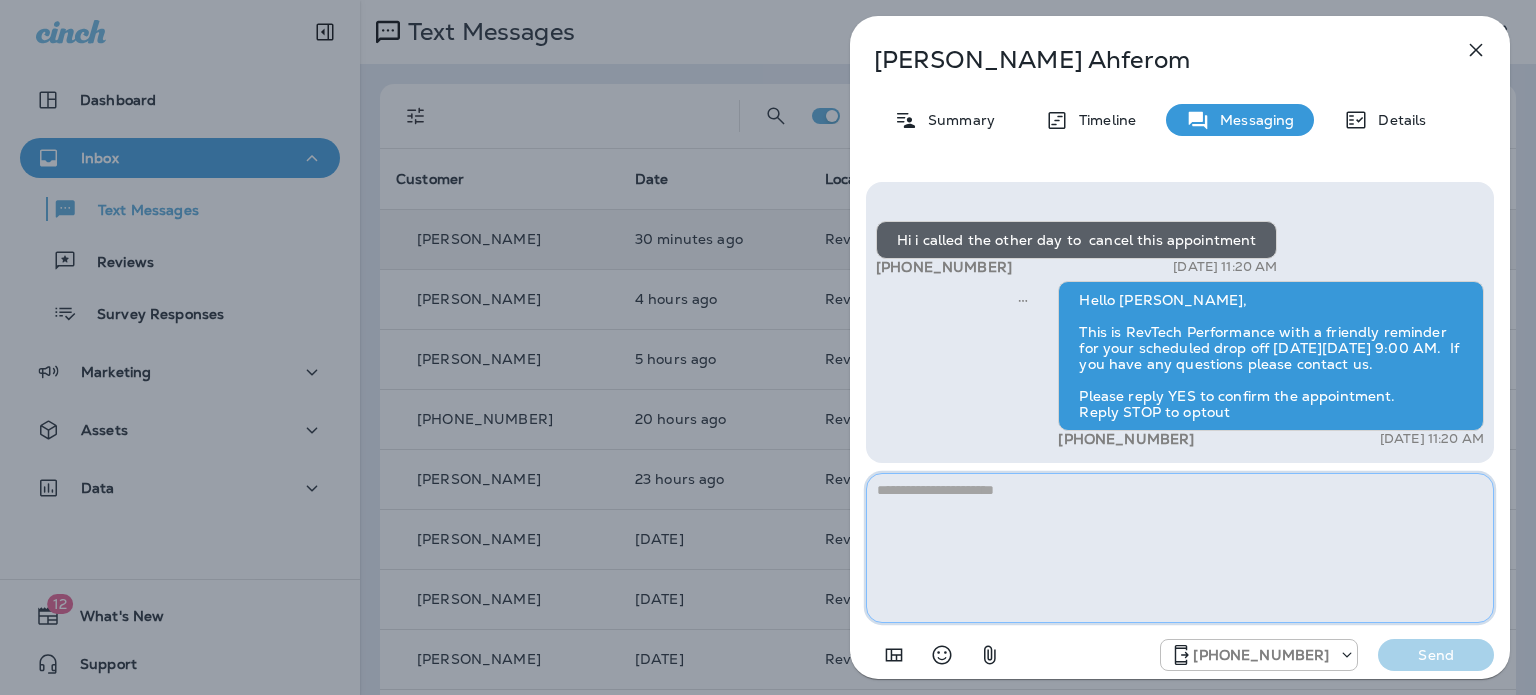click at bounding box center [1180, 548] 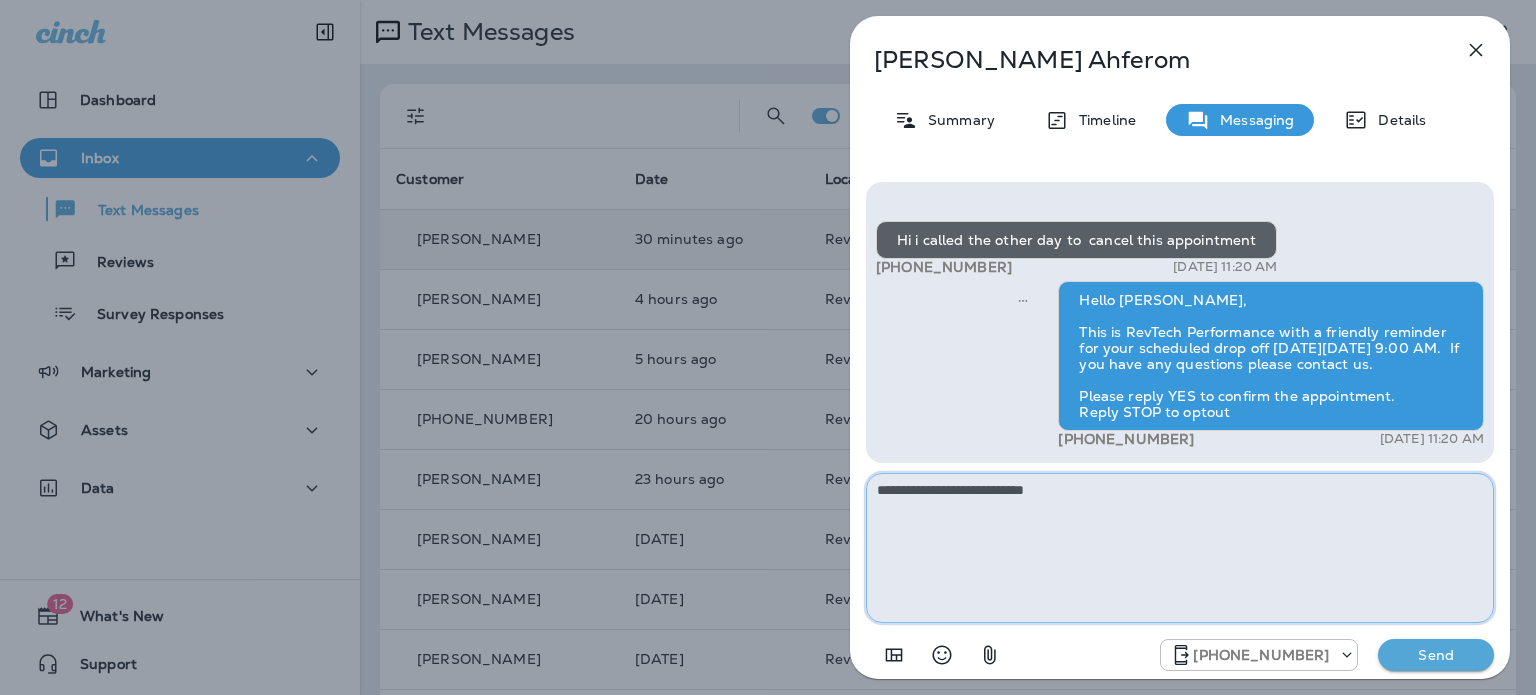 type on "**********" 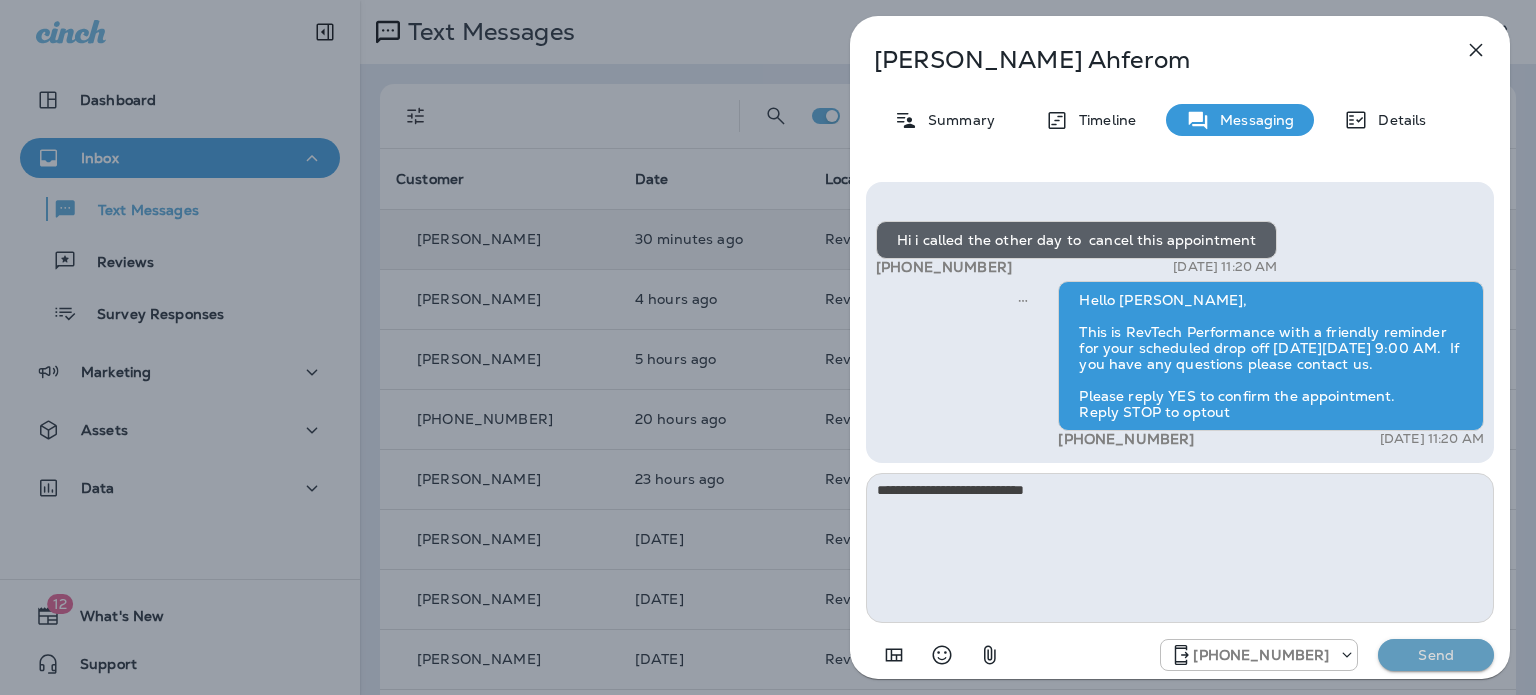 click on "Send" at bounding box center [1436, 655] 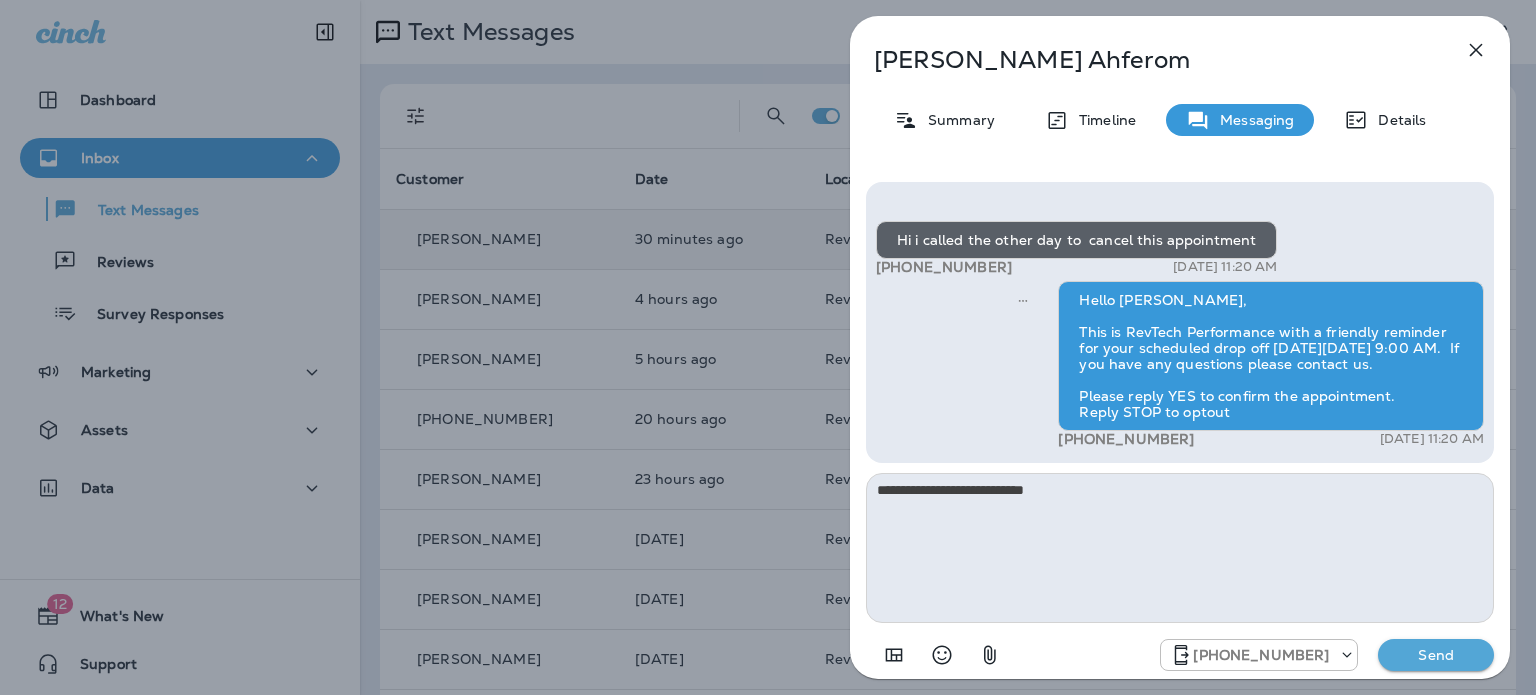 type 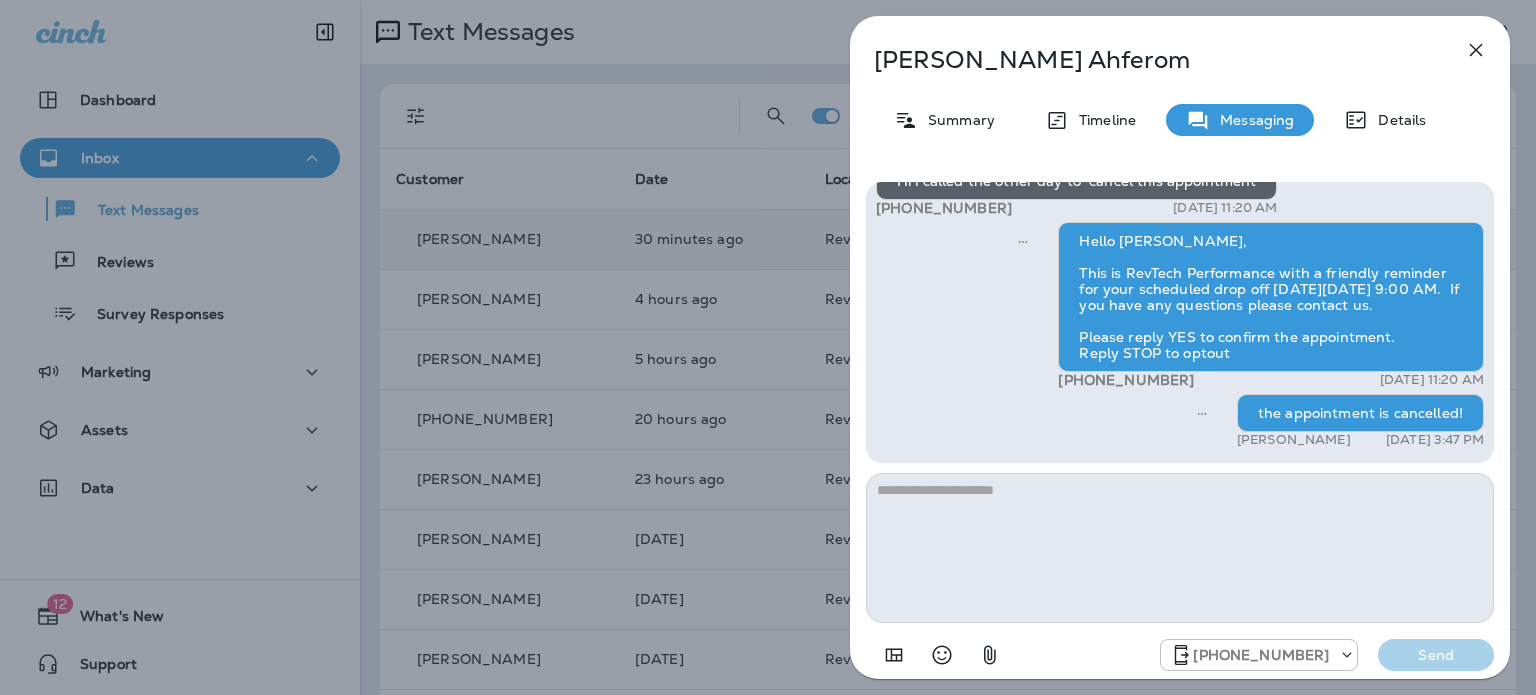 click 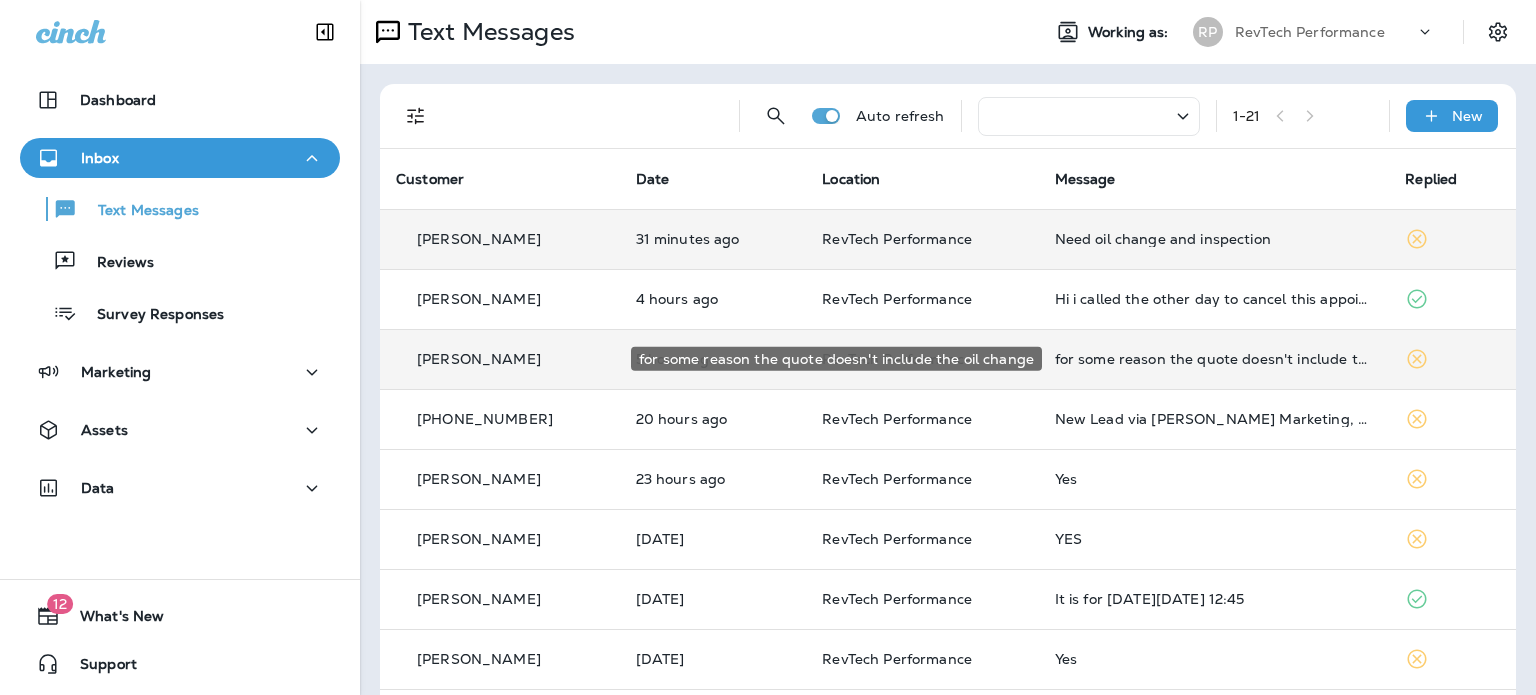 click on "for some reason the quote doesn't include the oil change" at bounding box center [1214, 359] 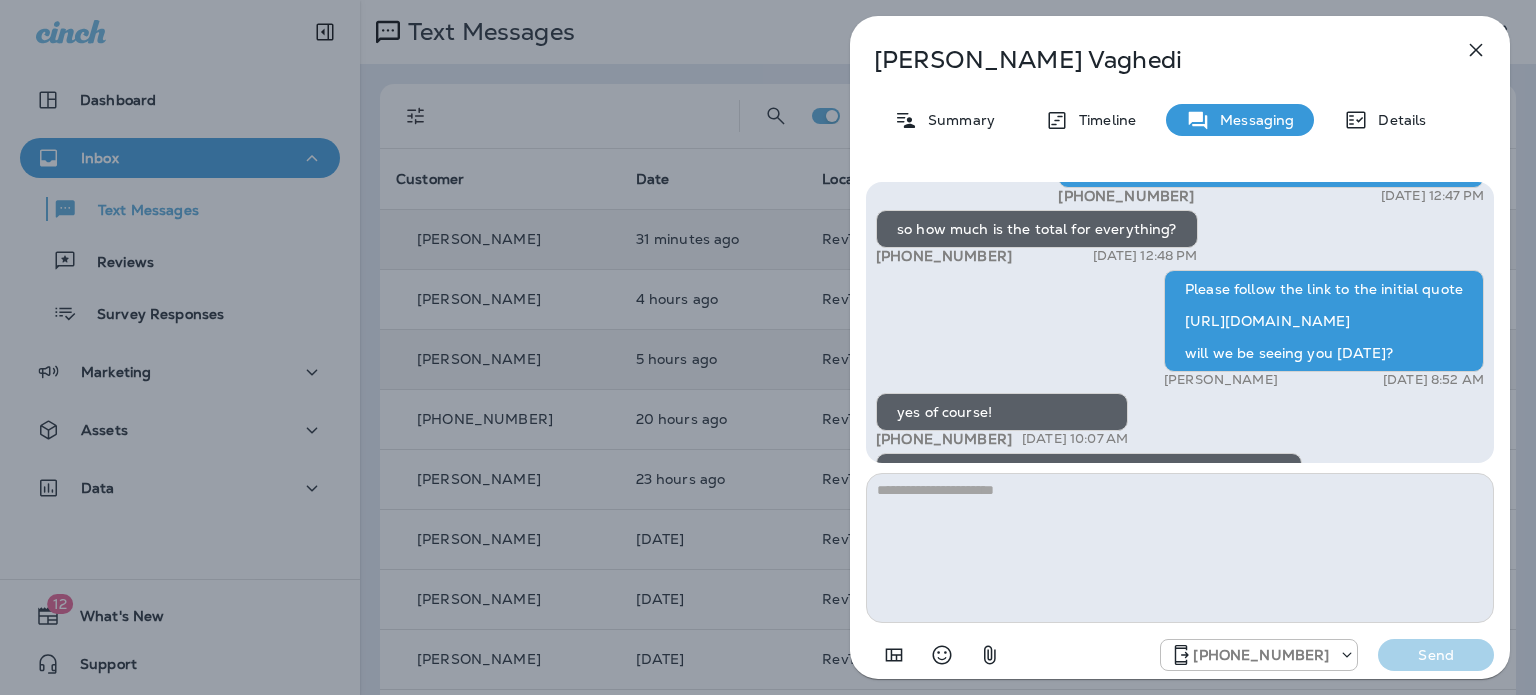 scroll, scrollTop: 0, scrollLeft: 0, axis: both 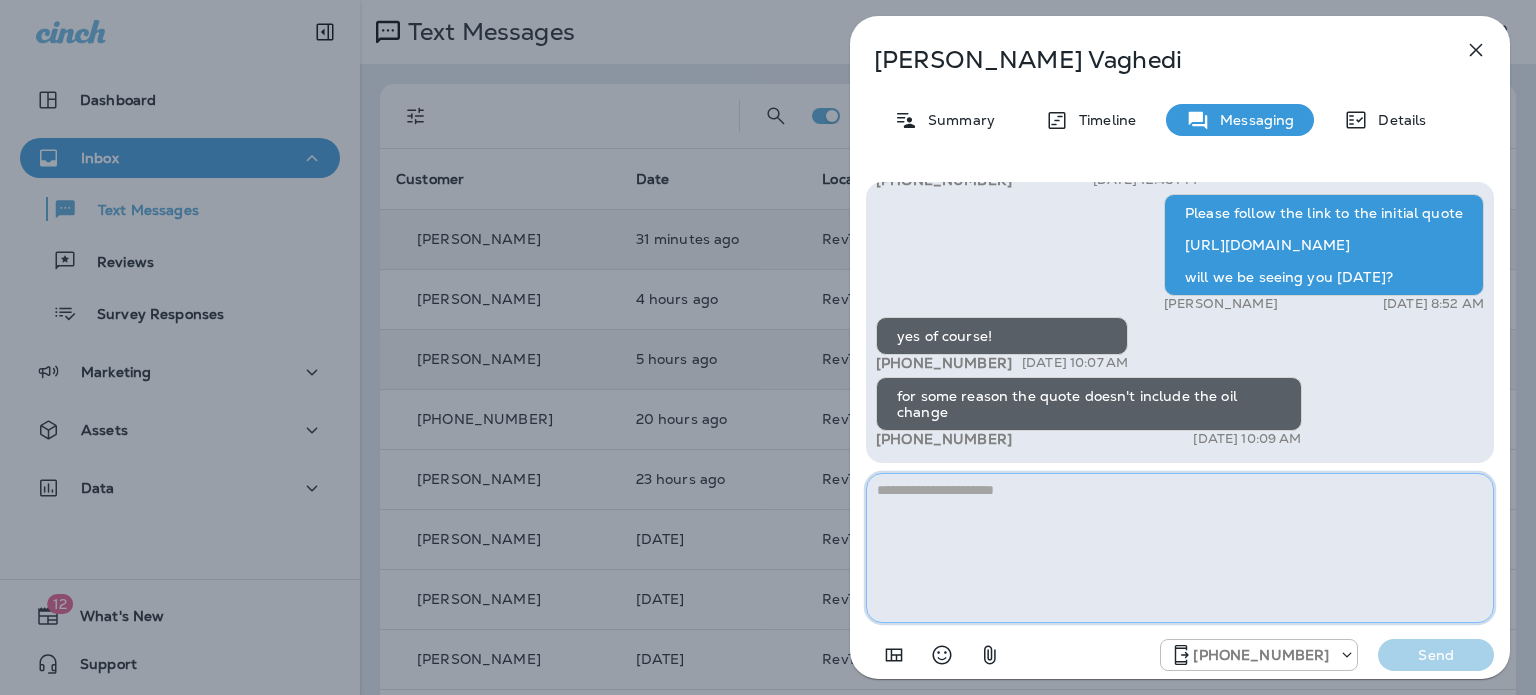click at bounding box center (1180, 548) 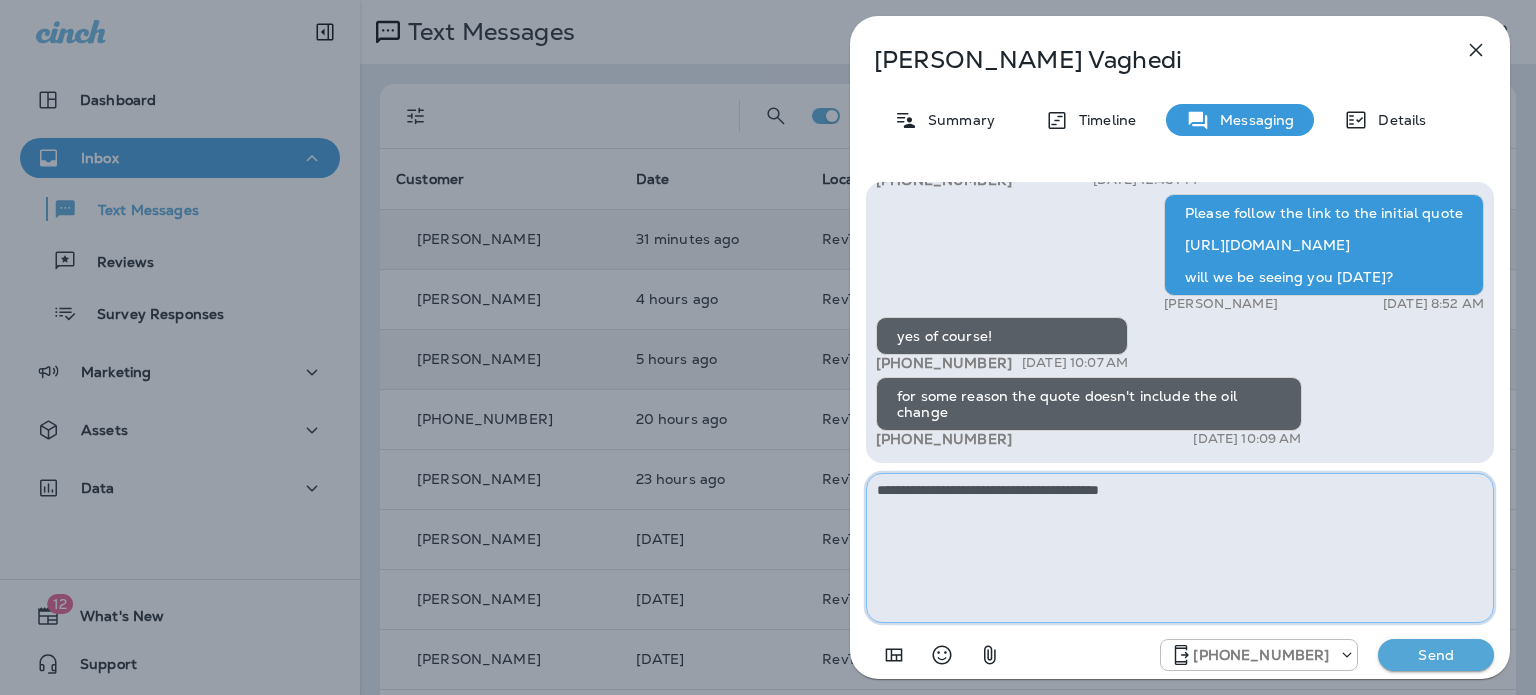 drag, startPoint x: 1275, startPoint y: 548, endPoint x: 1324, endPoint y: 550, distance: 49.0408 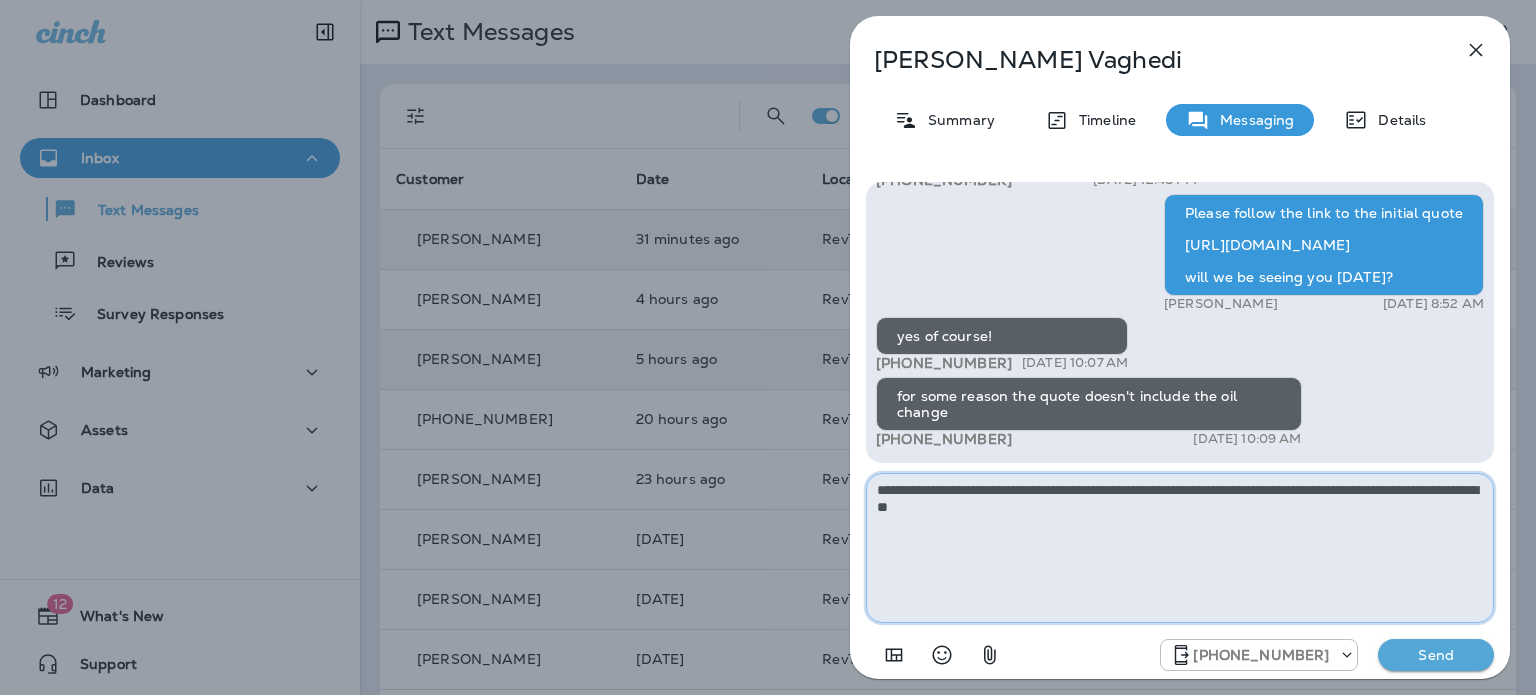 type on "**********" 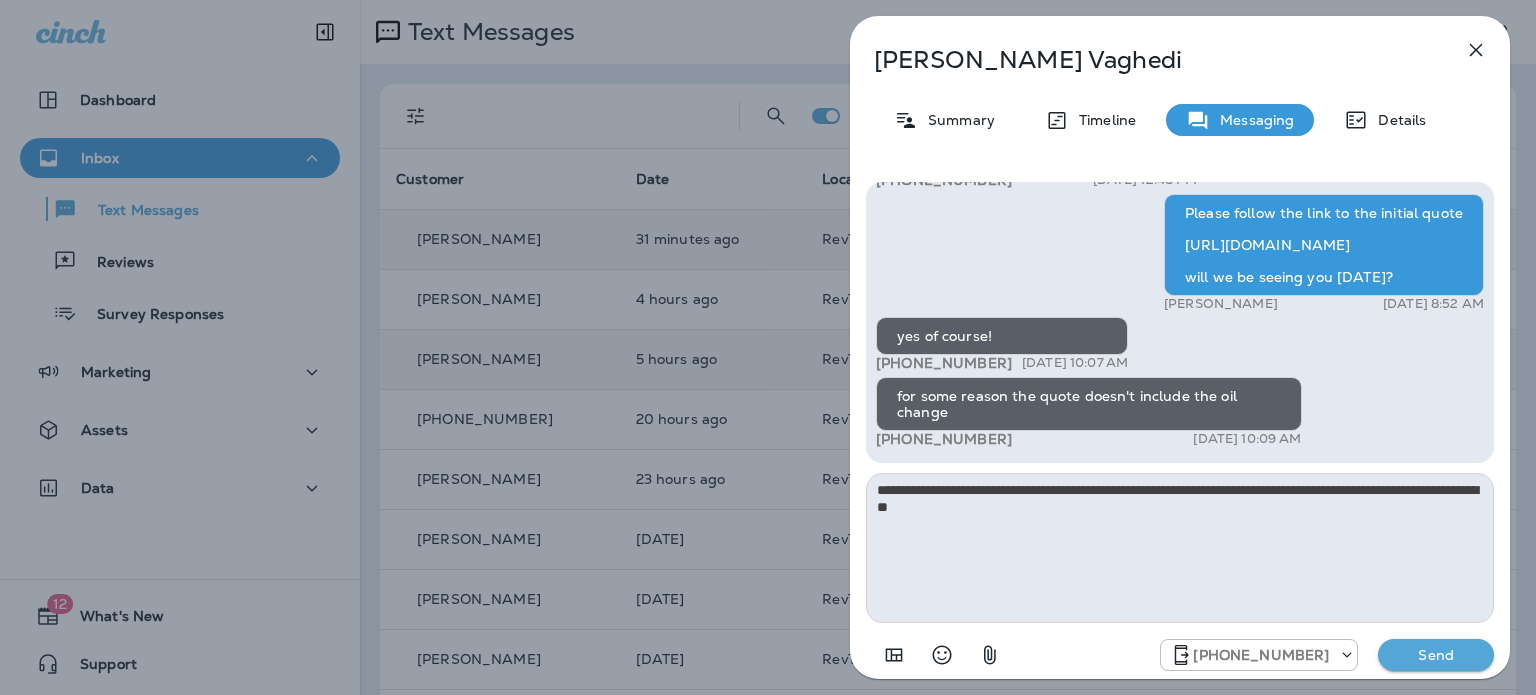 click on "Send" at bounding box center (1436, 655) 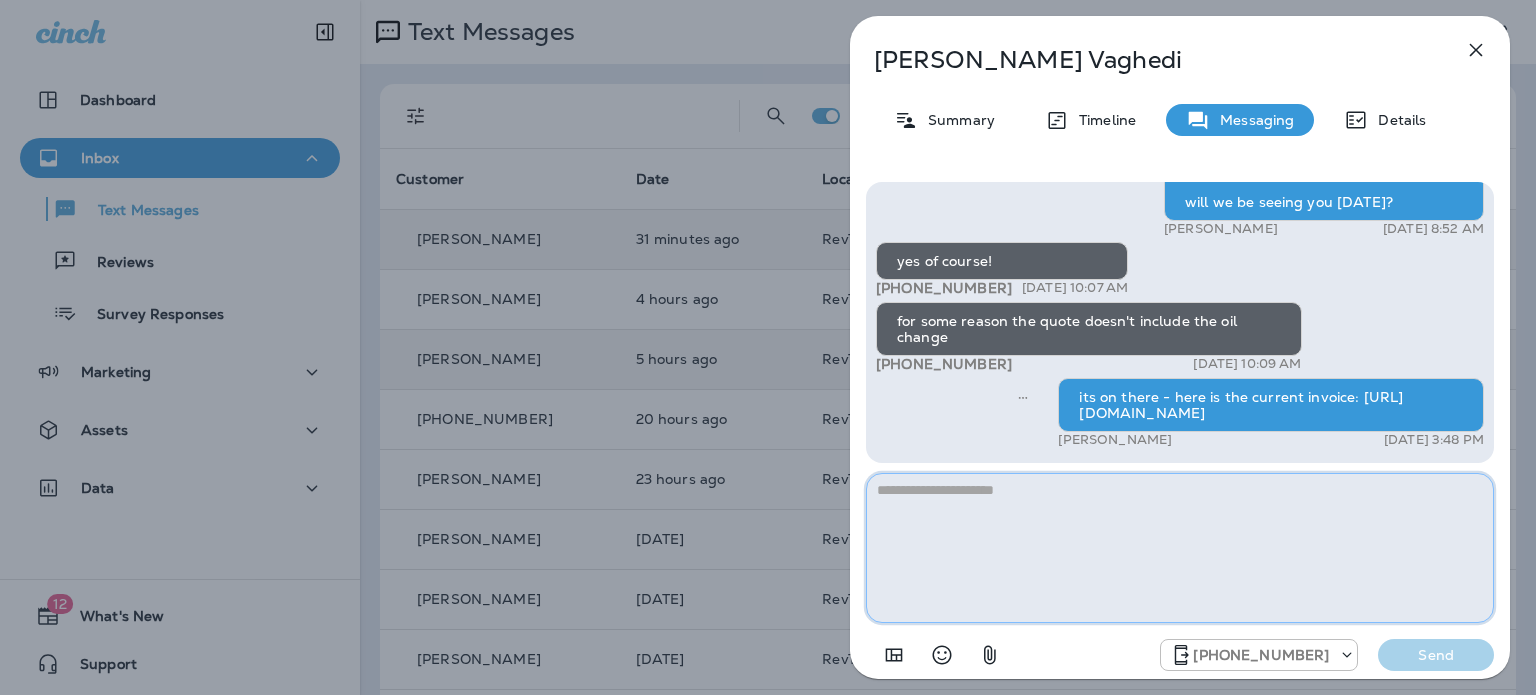 drag, startPoint x: 1184, startPoint y: 531, endPoint x: 1177, endPoint y: 511, distance: 21.189621 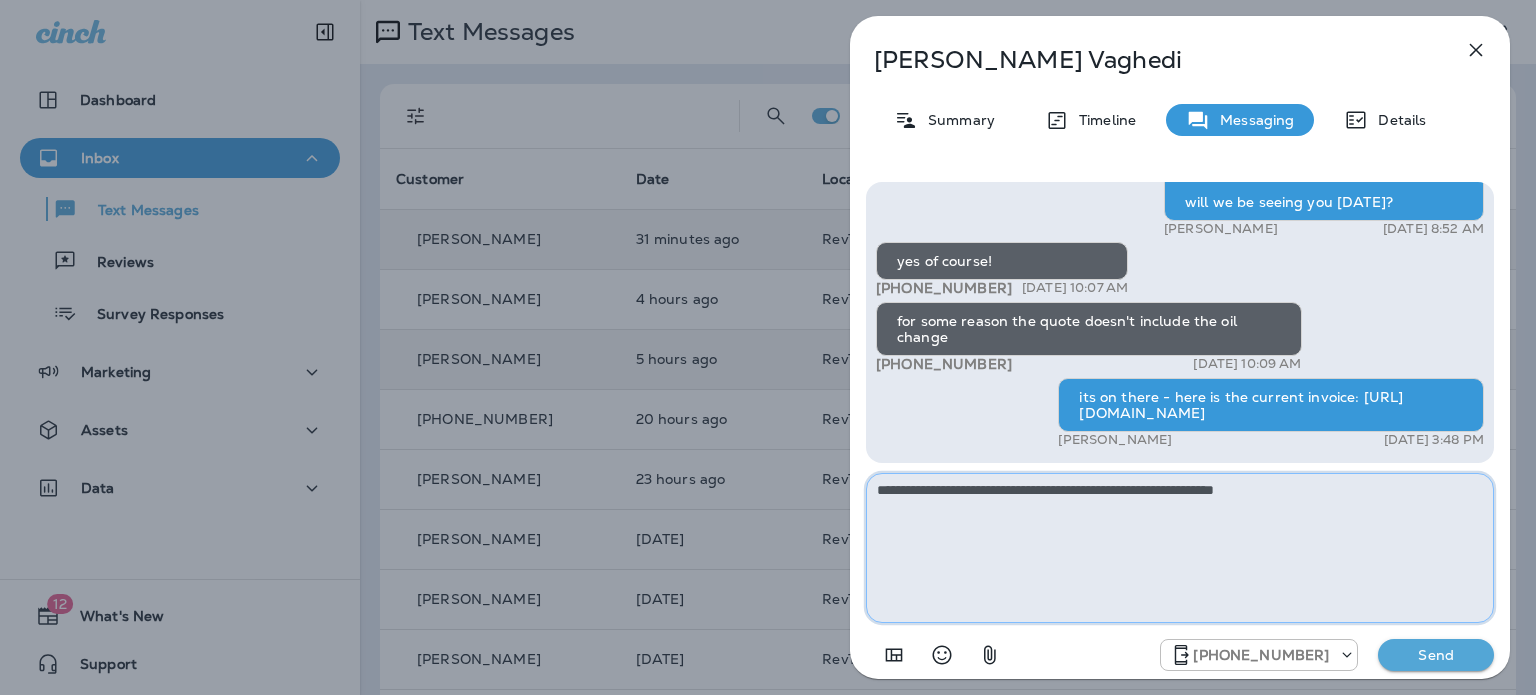 click on "**********" at bounding box center [1180, 548] 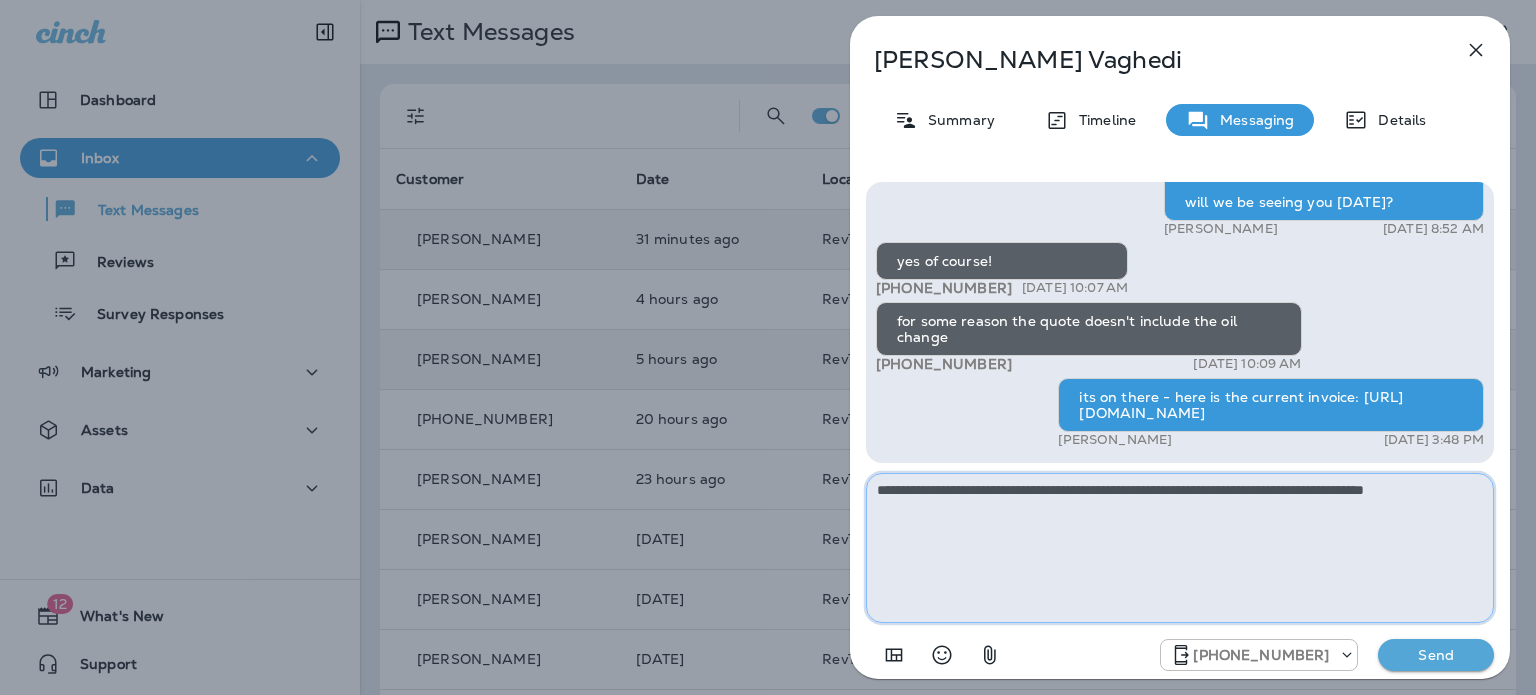 type on "**********" 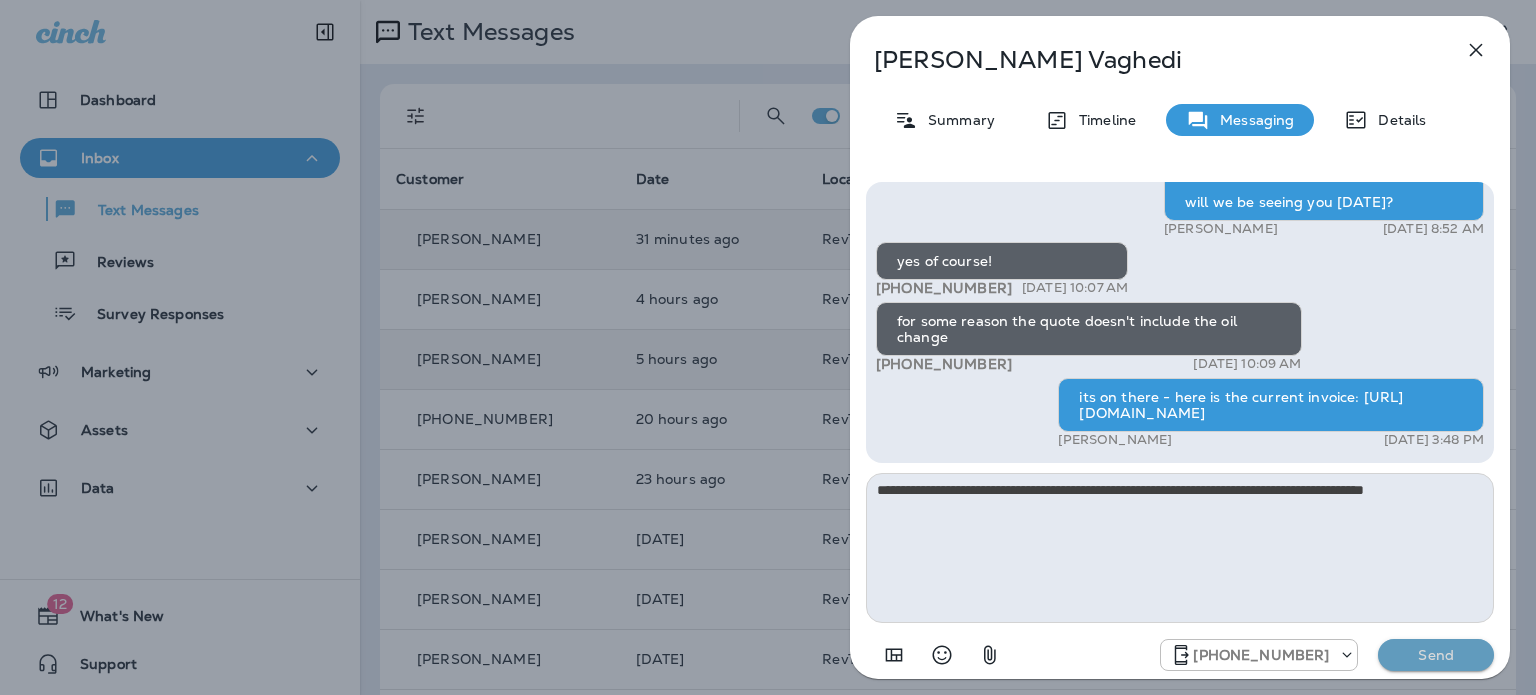 click on "Send" at bounding box center [1436, 655] 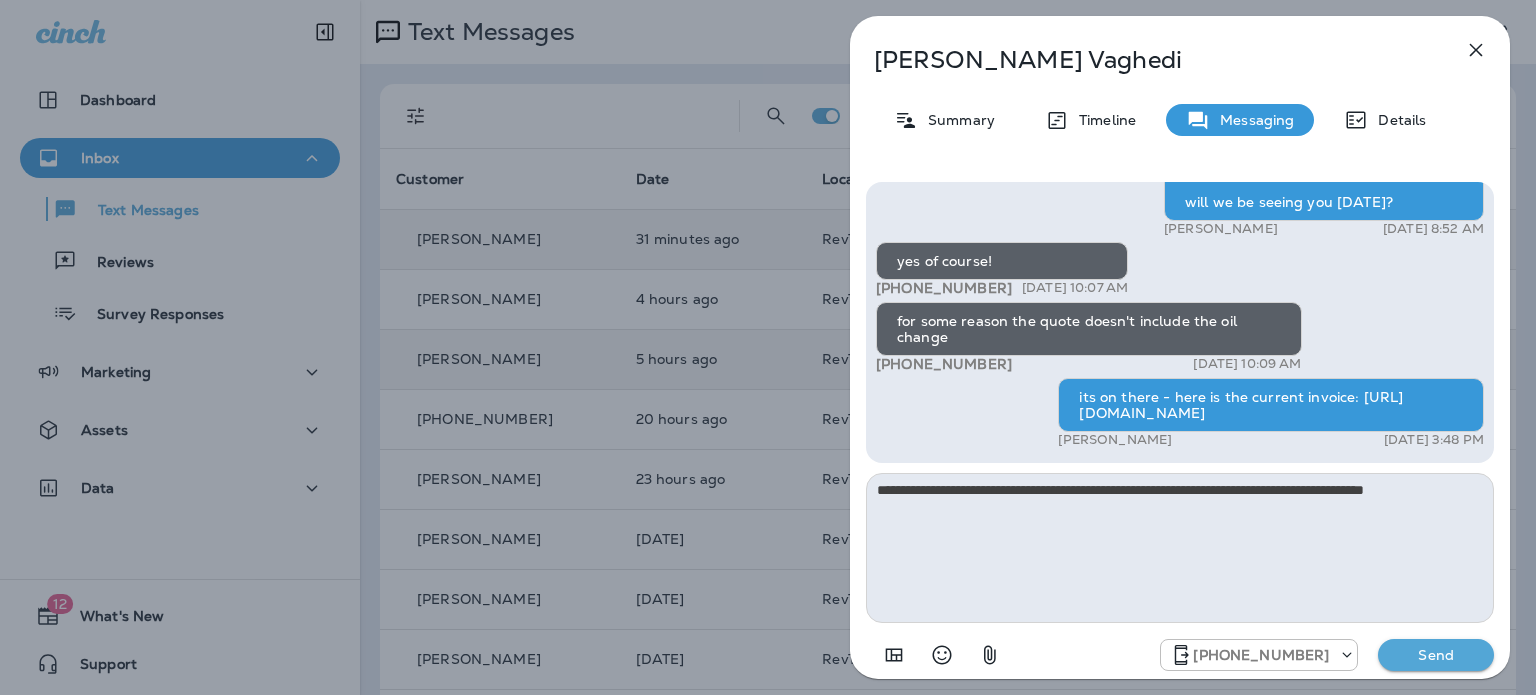 type 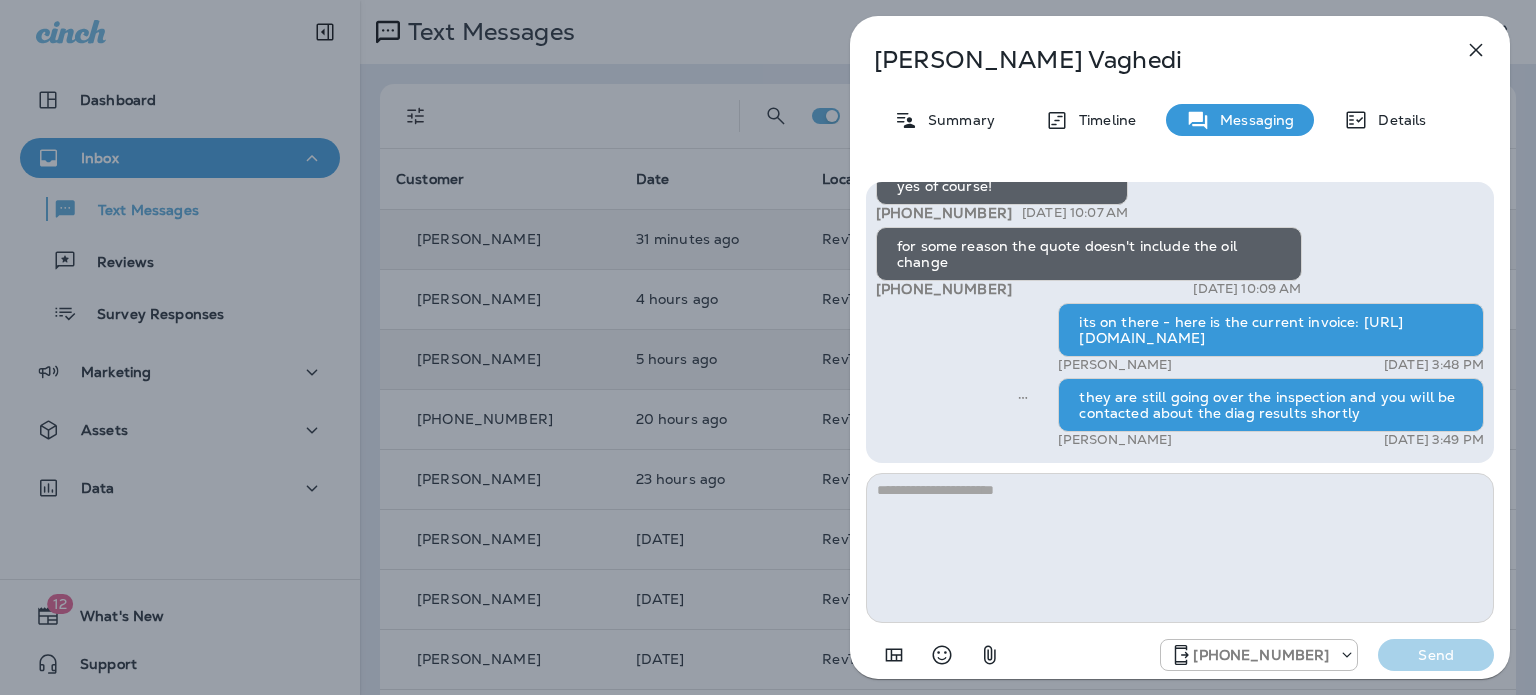 click at bounding box center (1476, 50) 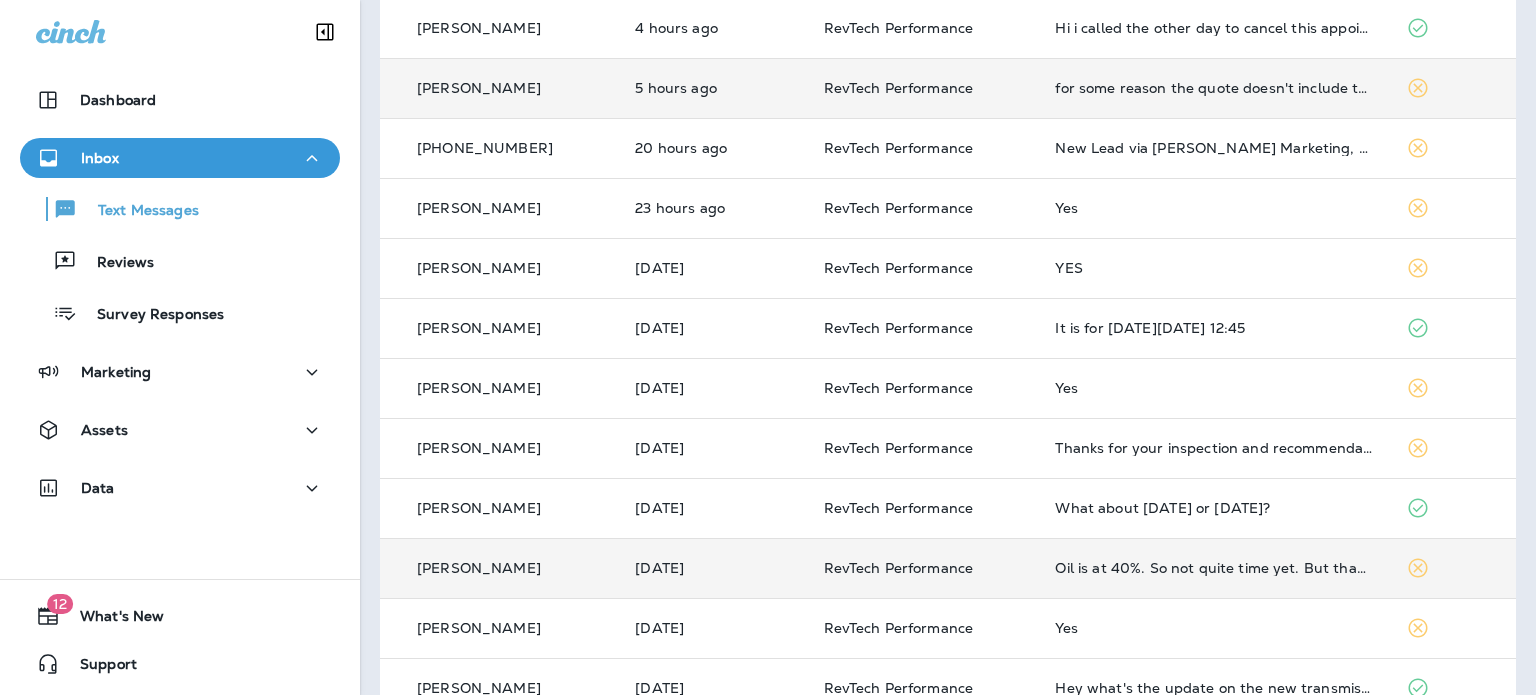 scroll, scrollTop: 300, scrollLeft: 0, axis: vertical 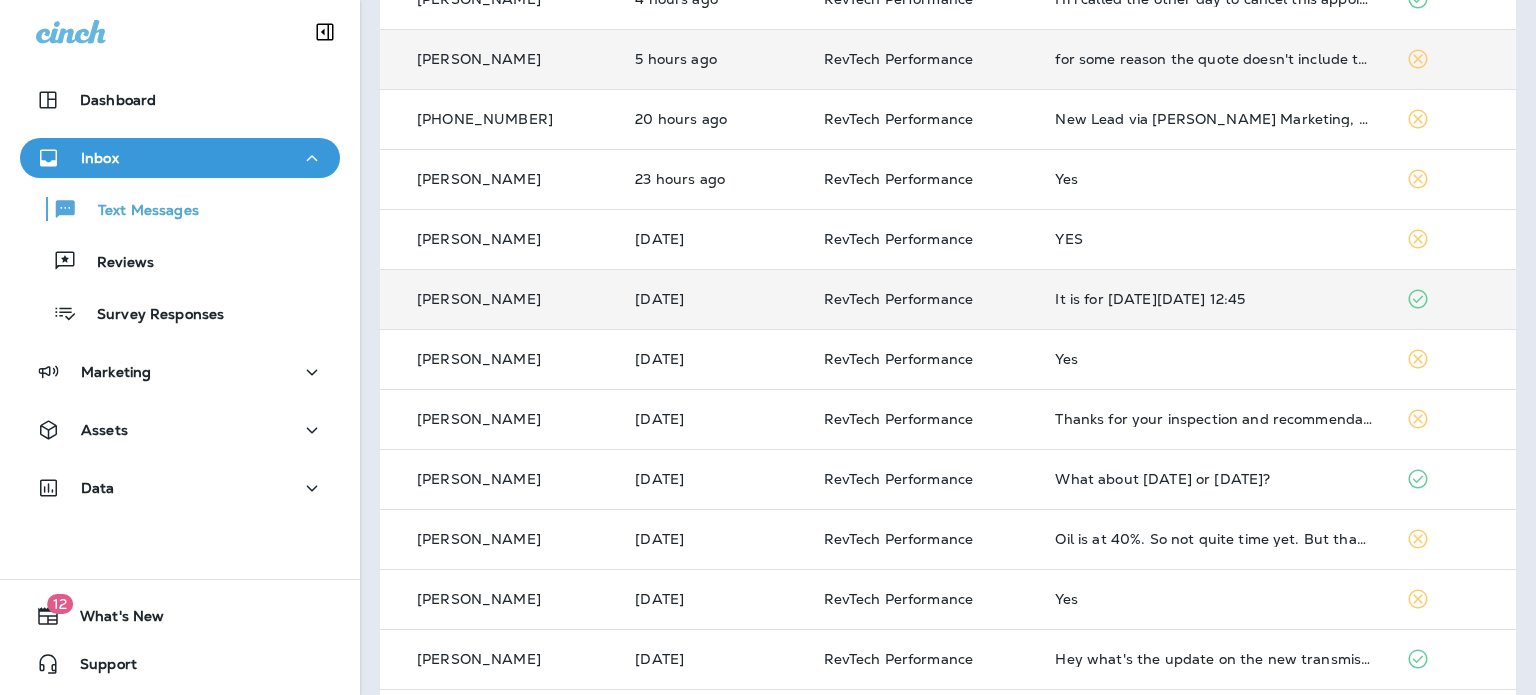 click on "It is for [DATE][DATE] 12:45" at bounding box center (1214, 299) 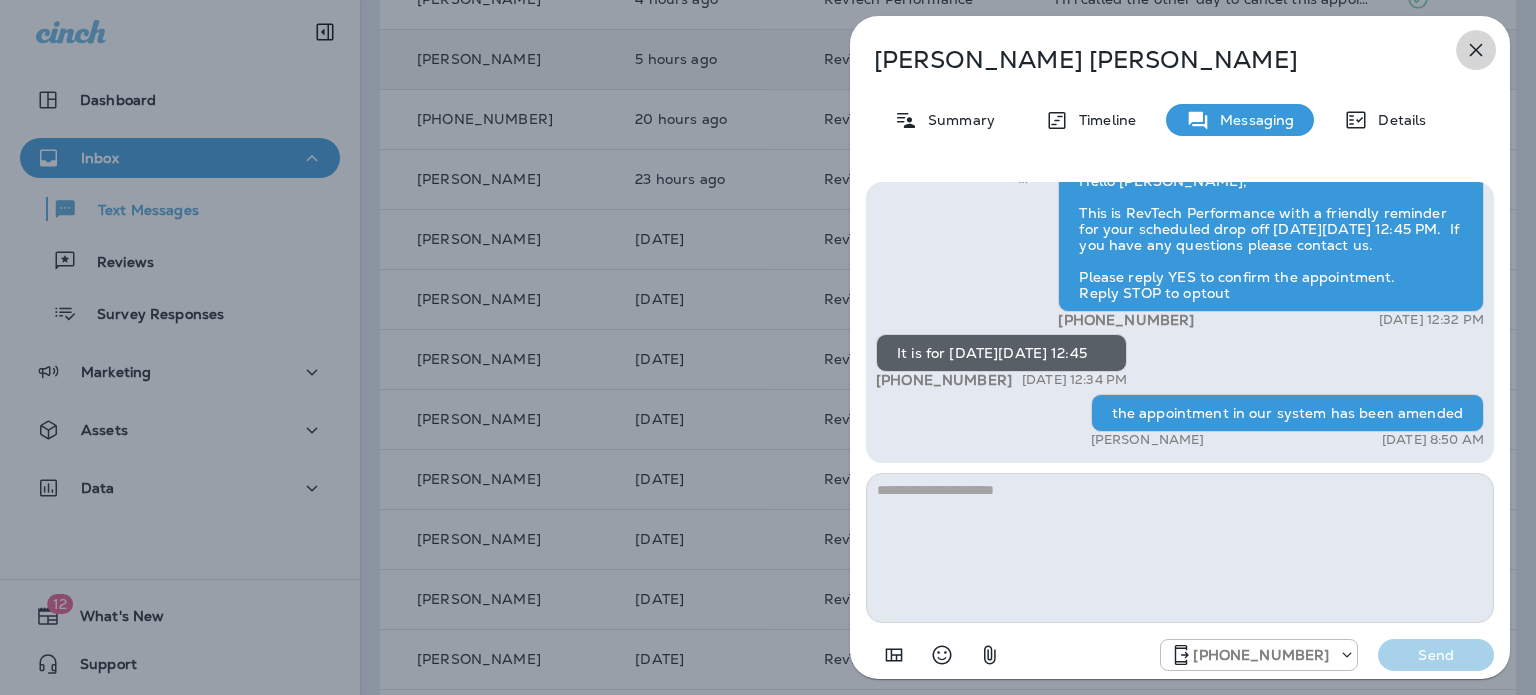 click 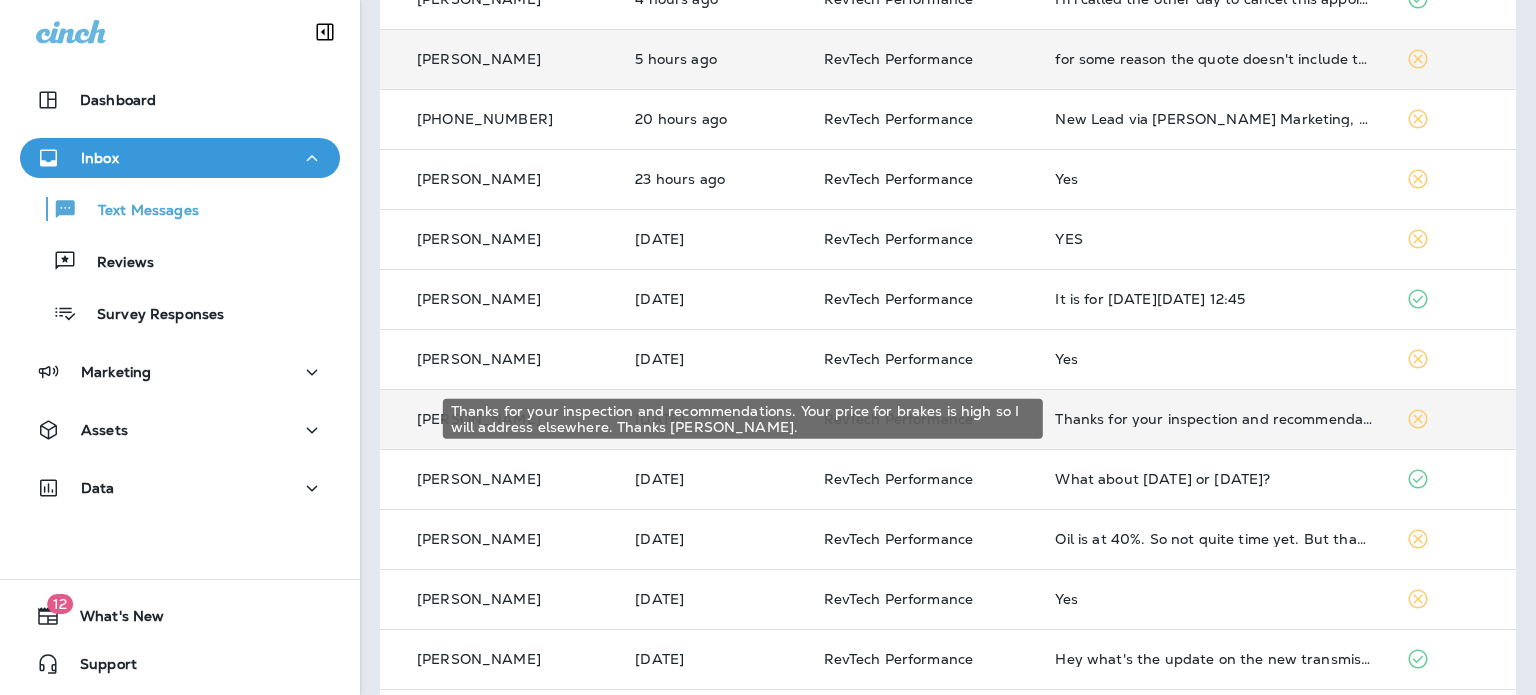 click on "Thanks for your inspection and recommendations. Your price for brakes is high so I will address elsewhere. Thanks [PERSON_NAME]." at bounding box center [1214, 419] 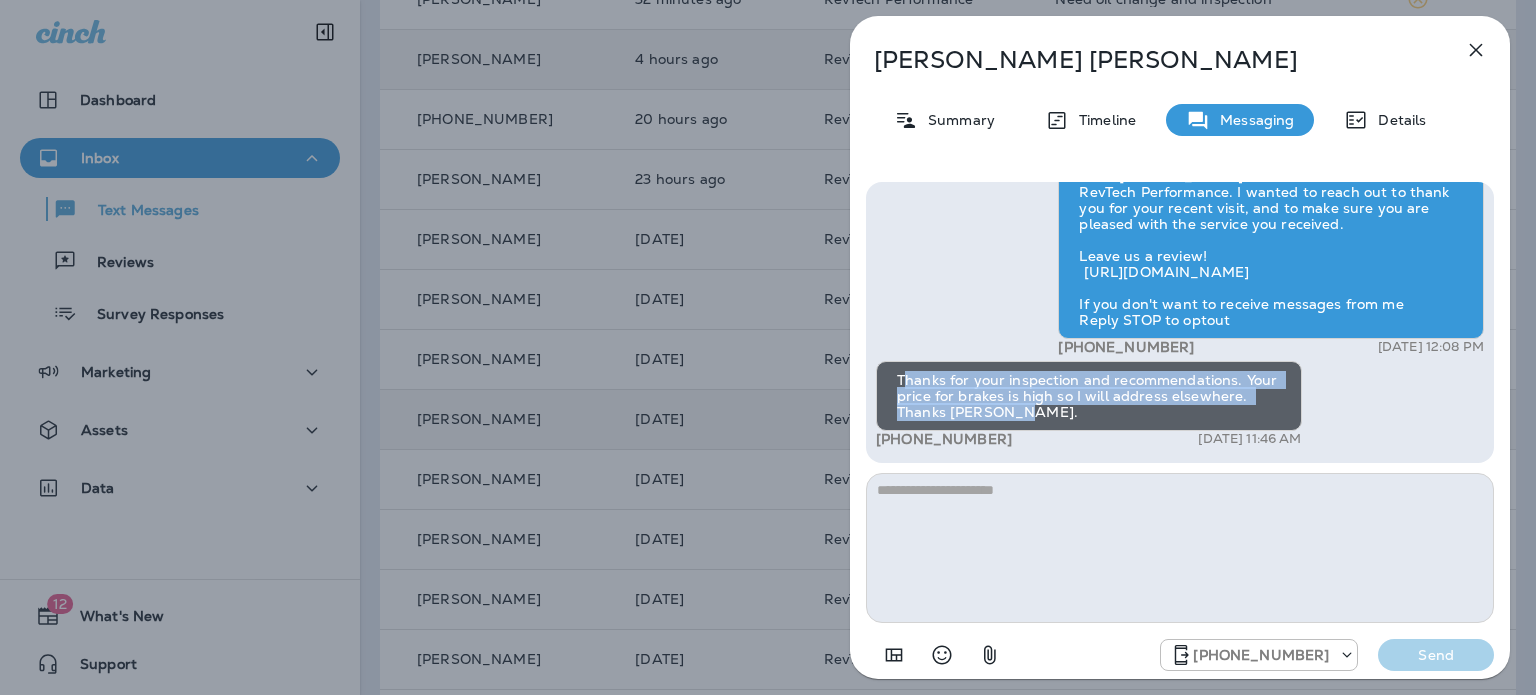 drag, startPoint x: 901, startPoint y: 358, endPoint x: 1353, endPoint y: 361, distance: 452.00995 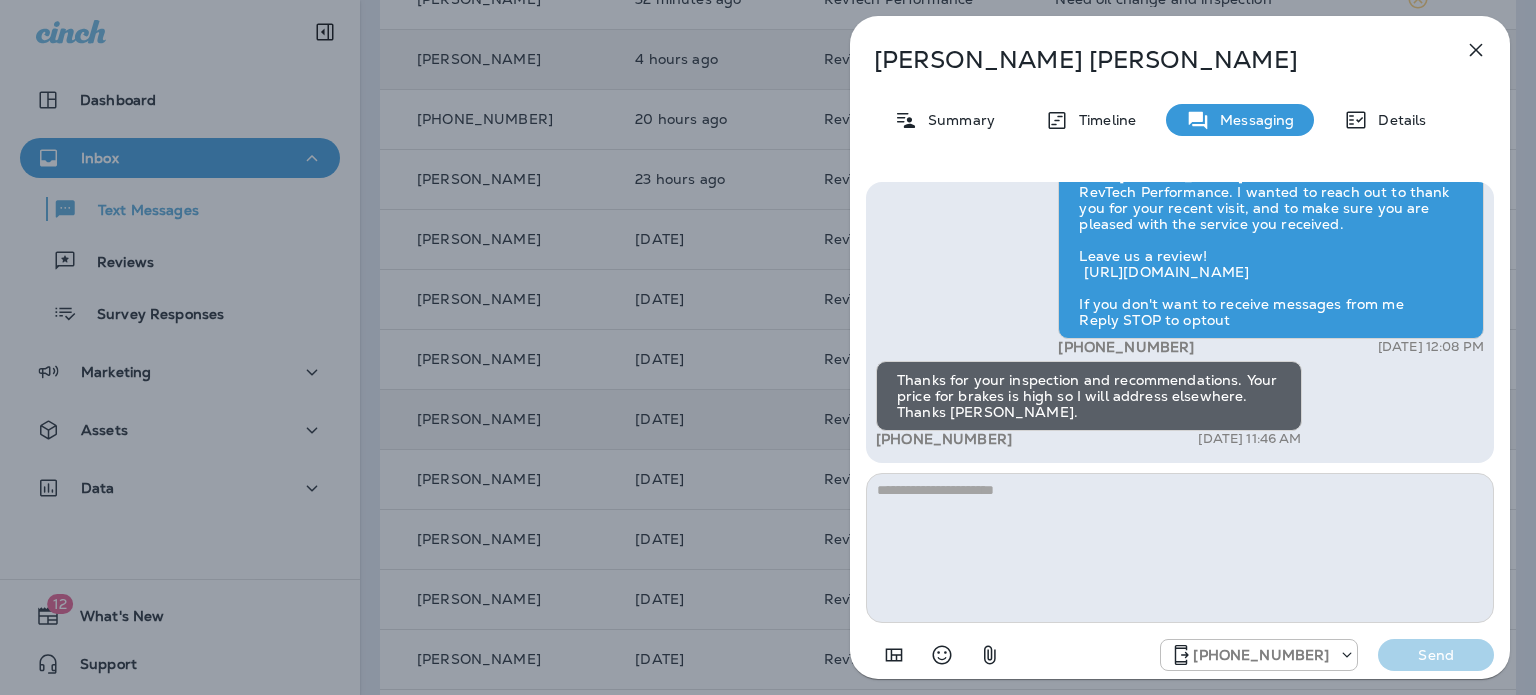 click on "[PERSON_NAME] Summary   Timeline   Messaging   Details   Hello [PERSON_NAME],
This is RevTech Performance with a friendly reminder for your scheduled drop off [DATE][DATE] 9:00 AM.  If you have any questions please contact us.
Please reply YES to confirm the appointment.
Reply STOP to optout
[PHONE_NUMBER]
[DATE] 11:22 AM YES
[PHONE_NUMBER]
[DATE] 12:35 PM
[PHONE_NUMBER]" at bounding box center (1180, 353) 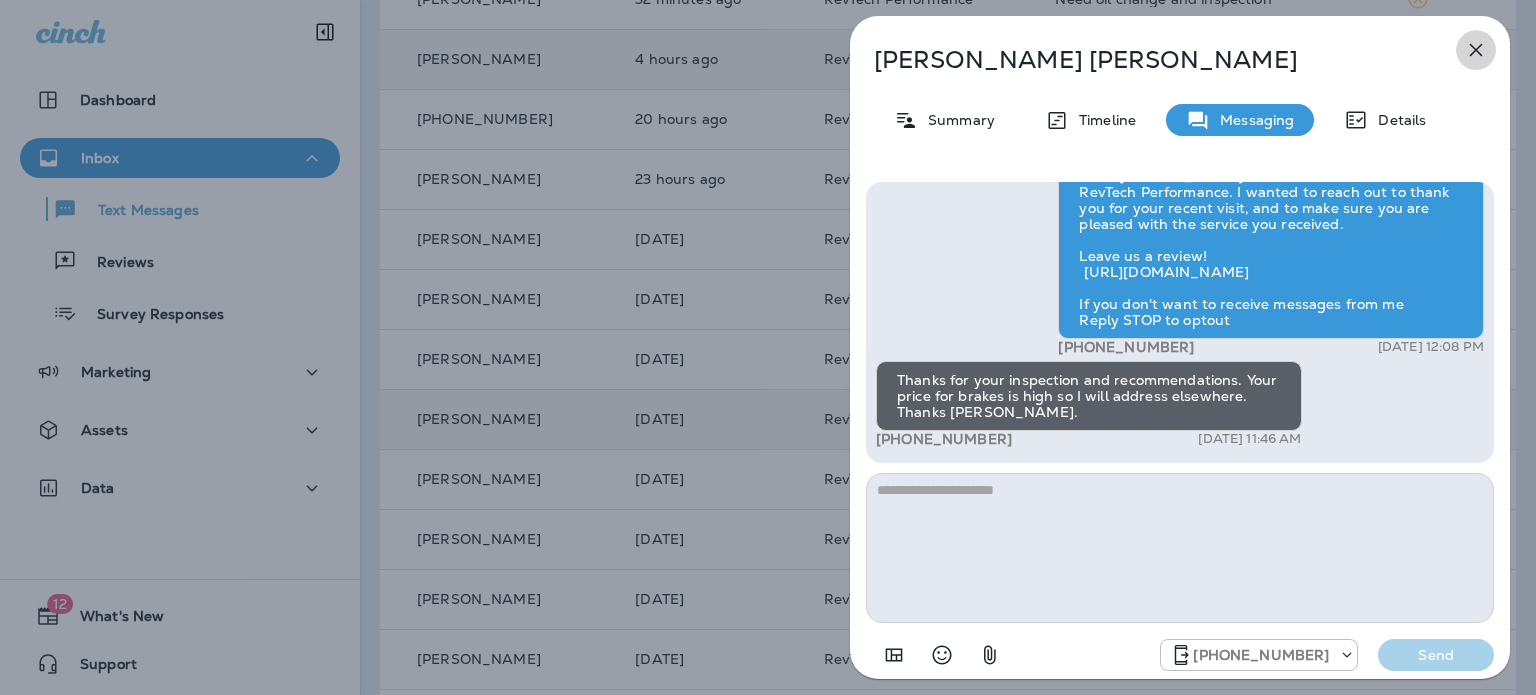 click at bounding box center (1476, 50) 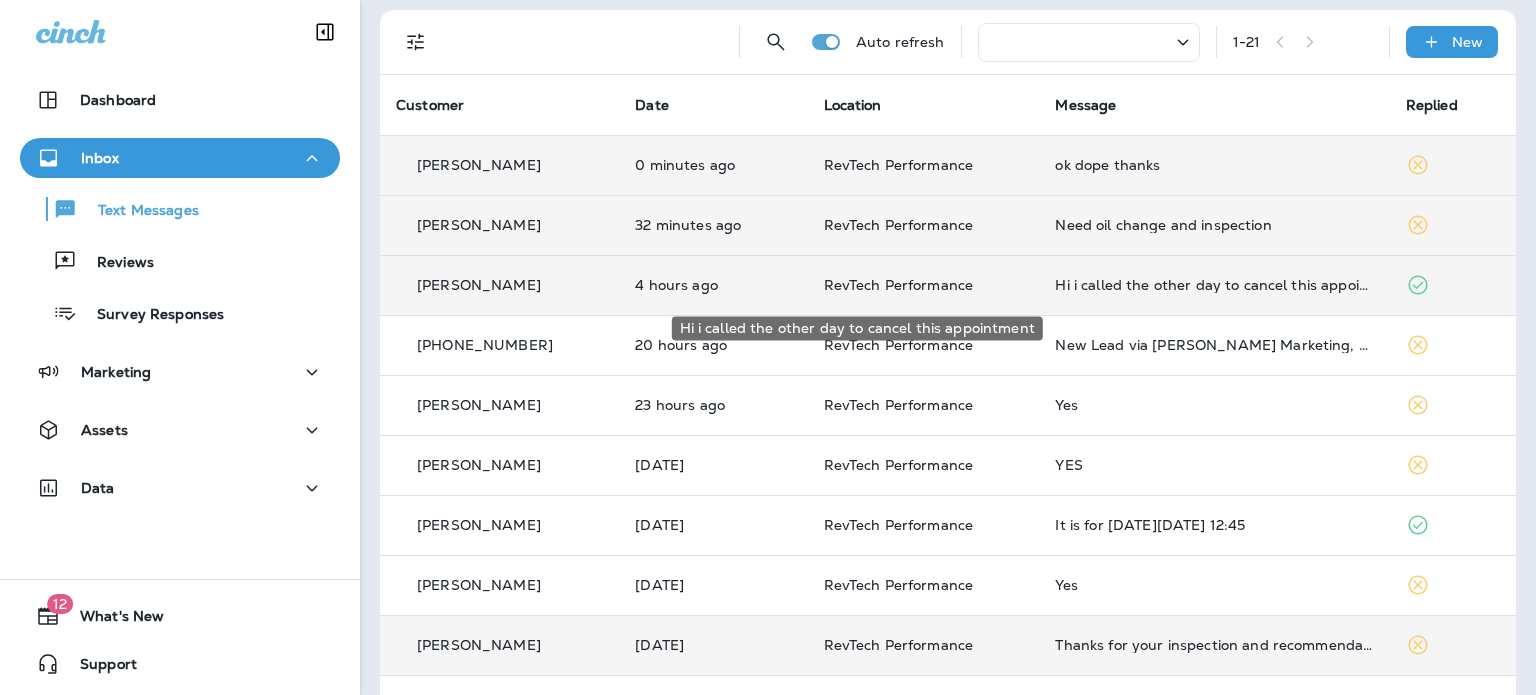 scroll, scrollTop: 0, scrollLeft: 0, axis: both 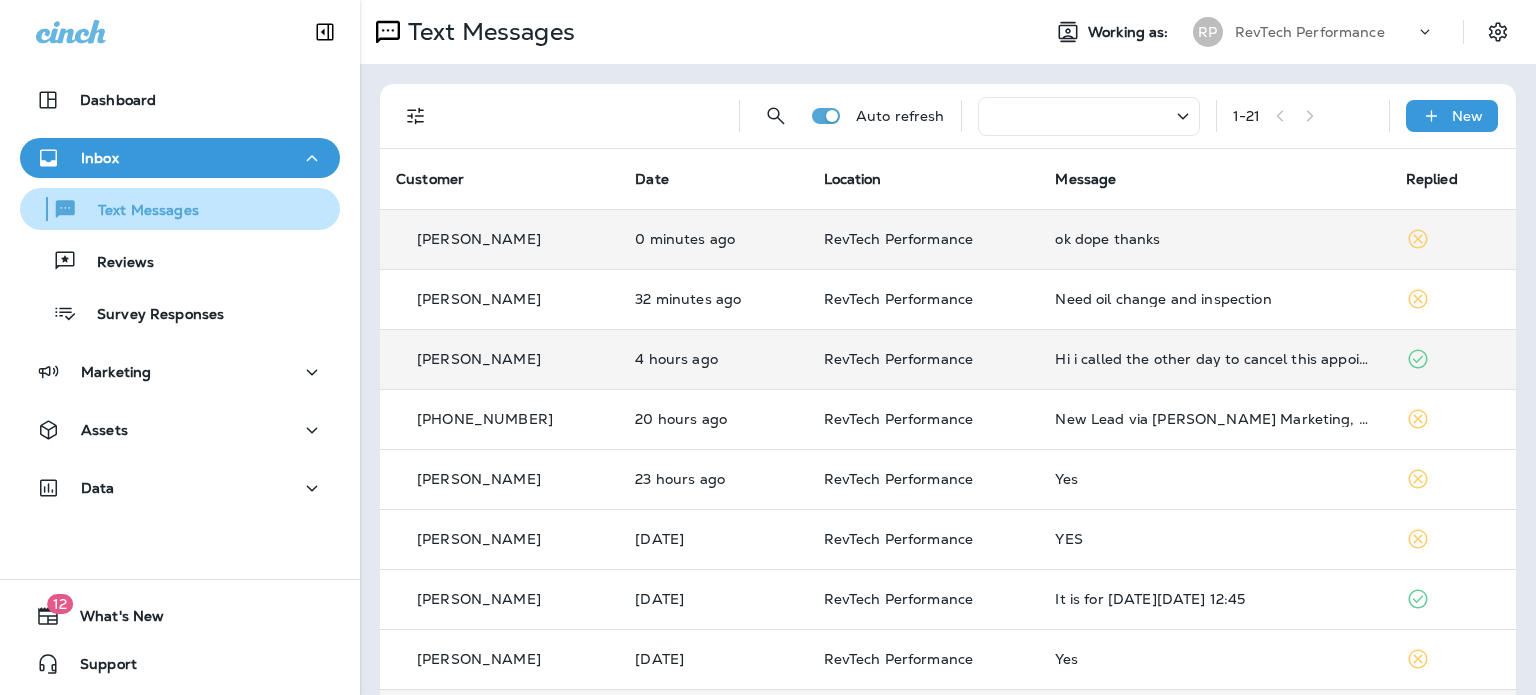 click on "Text Messages" at bounding box center [113, 209] 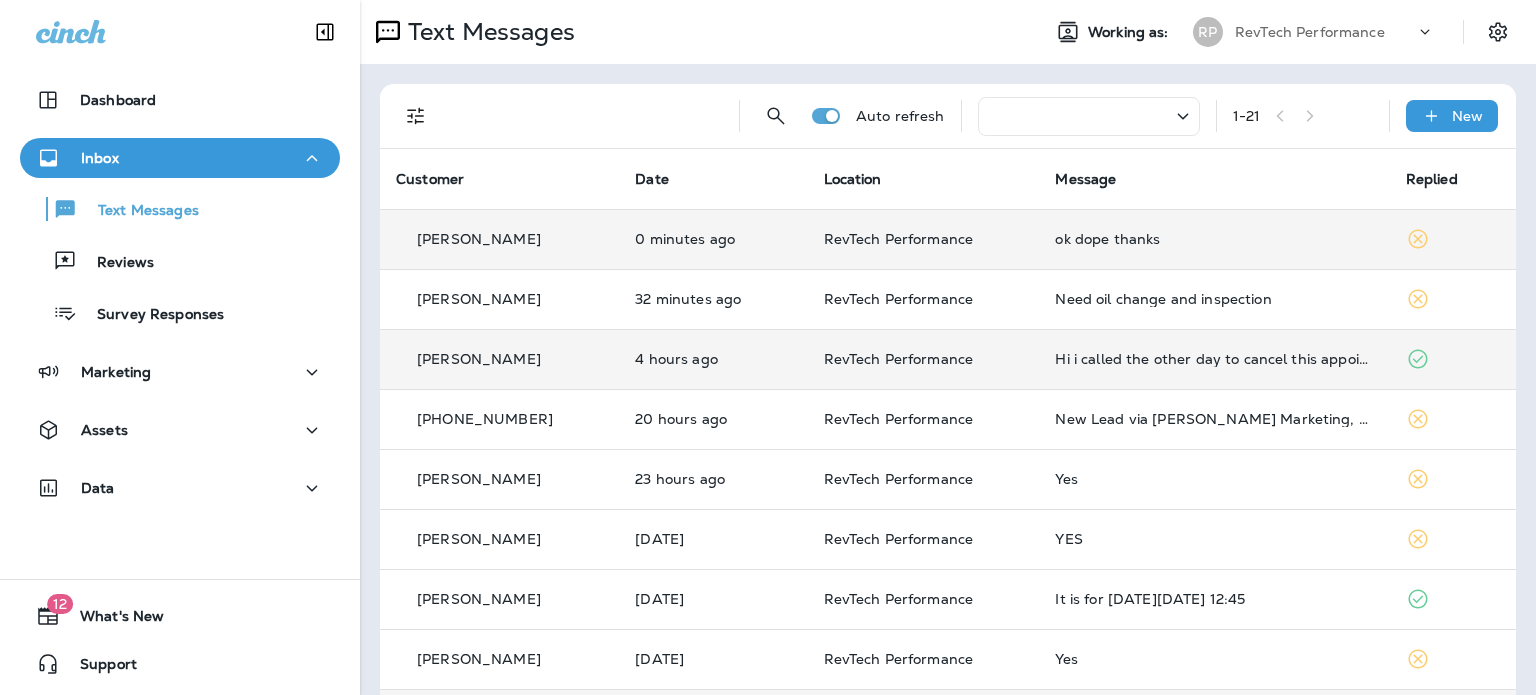 click on "ok dope thanks" at bounding box center [1214, 239] 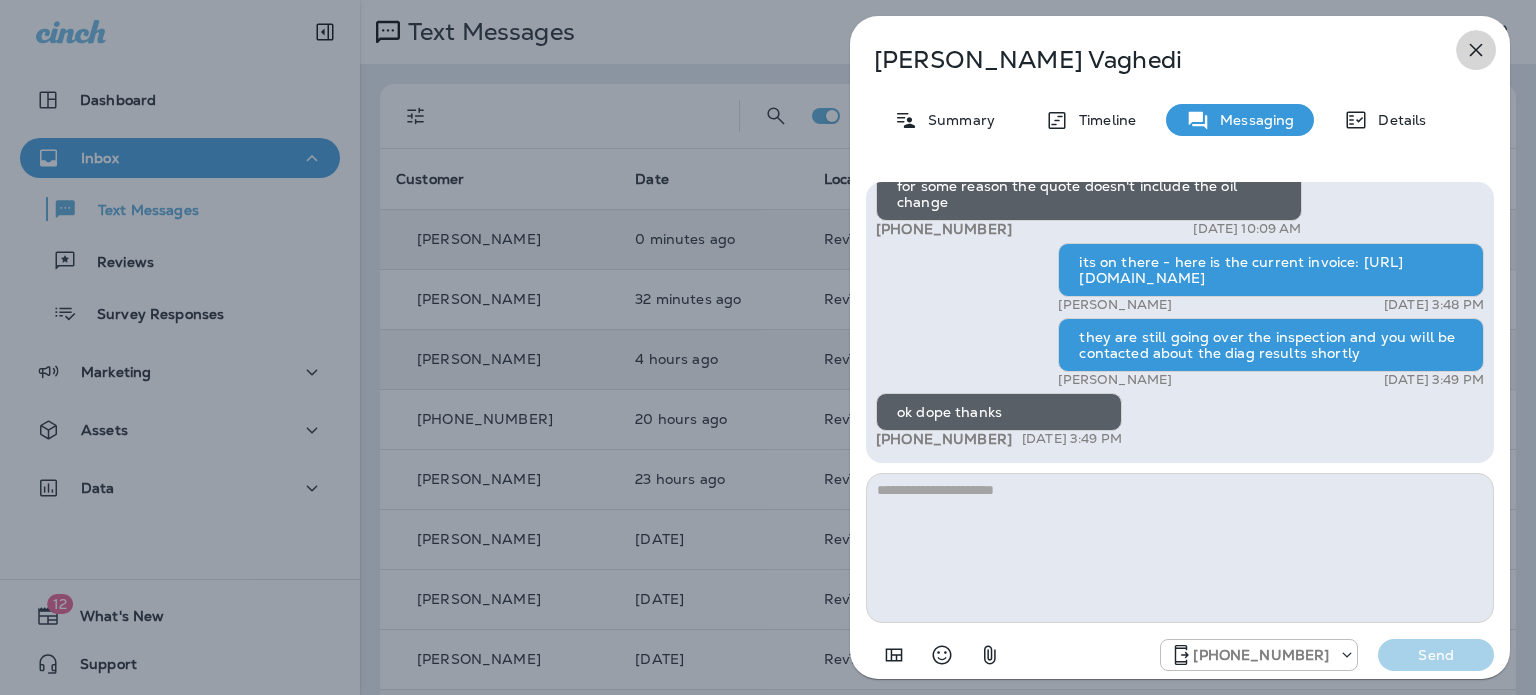 click 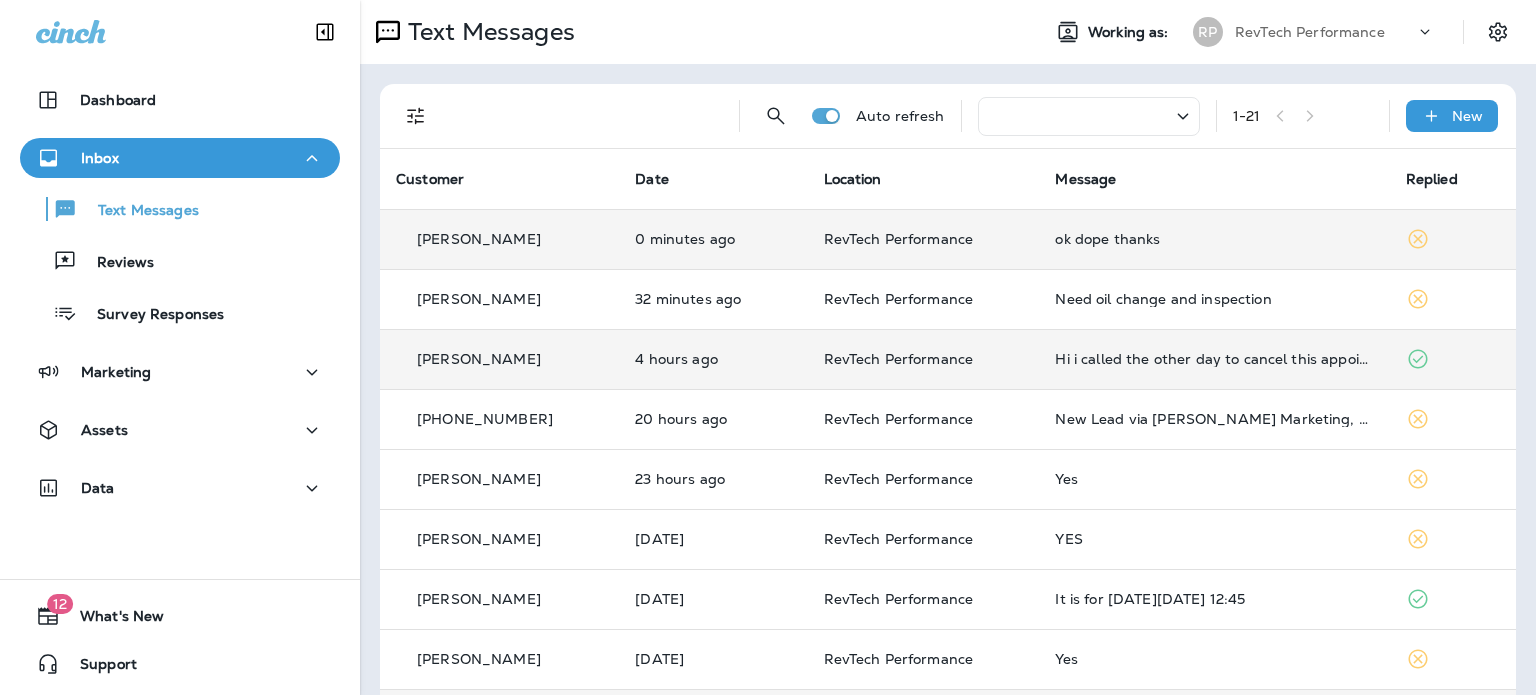 click on "0 minutes ago" at bounding box center (713, 239) 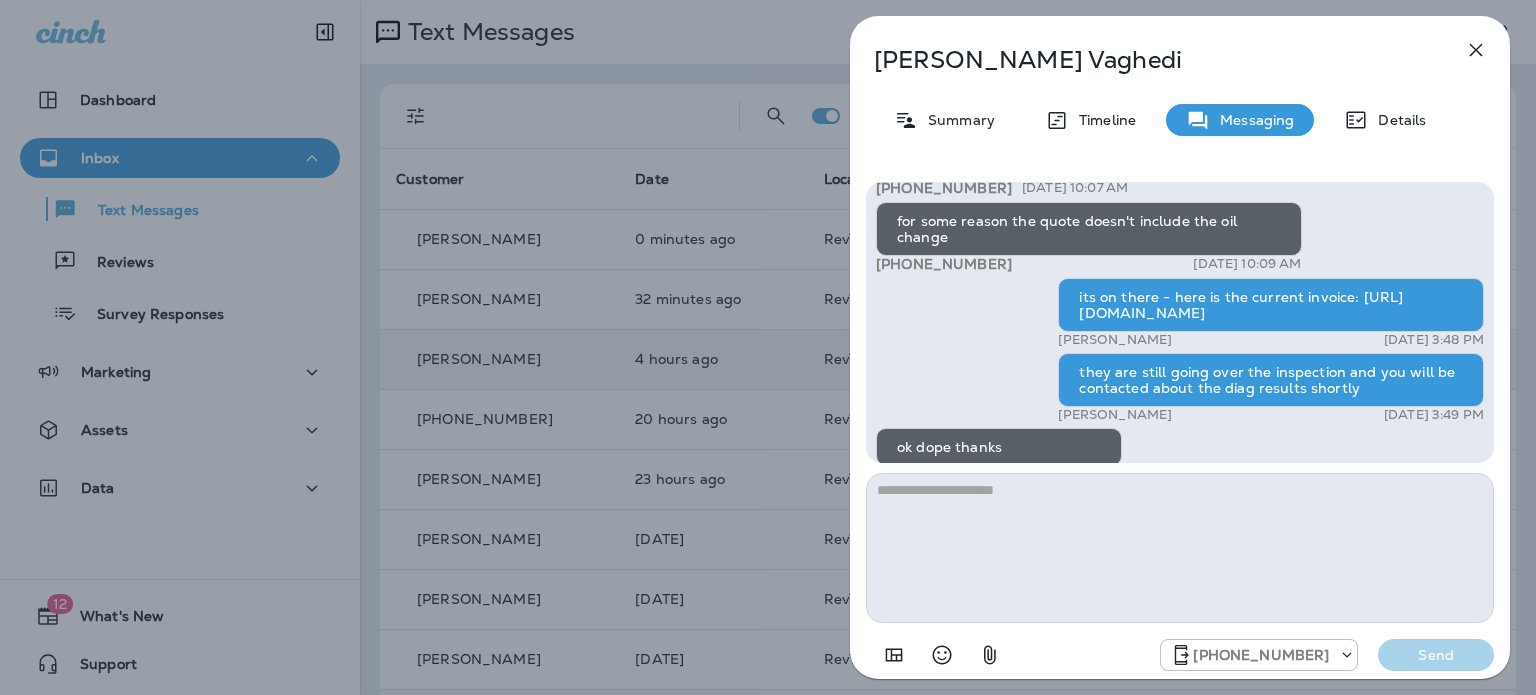 scroll, scrollTop: 0, scrollLeft: 0, axis: both 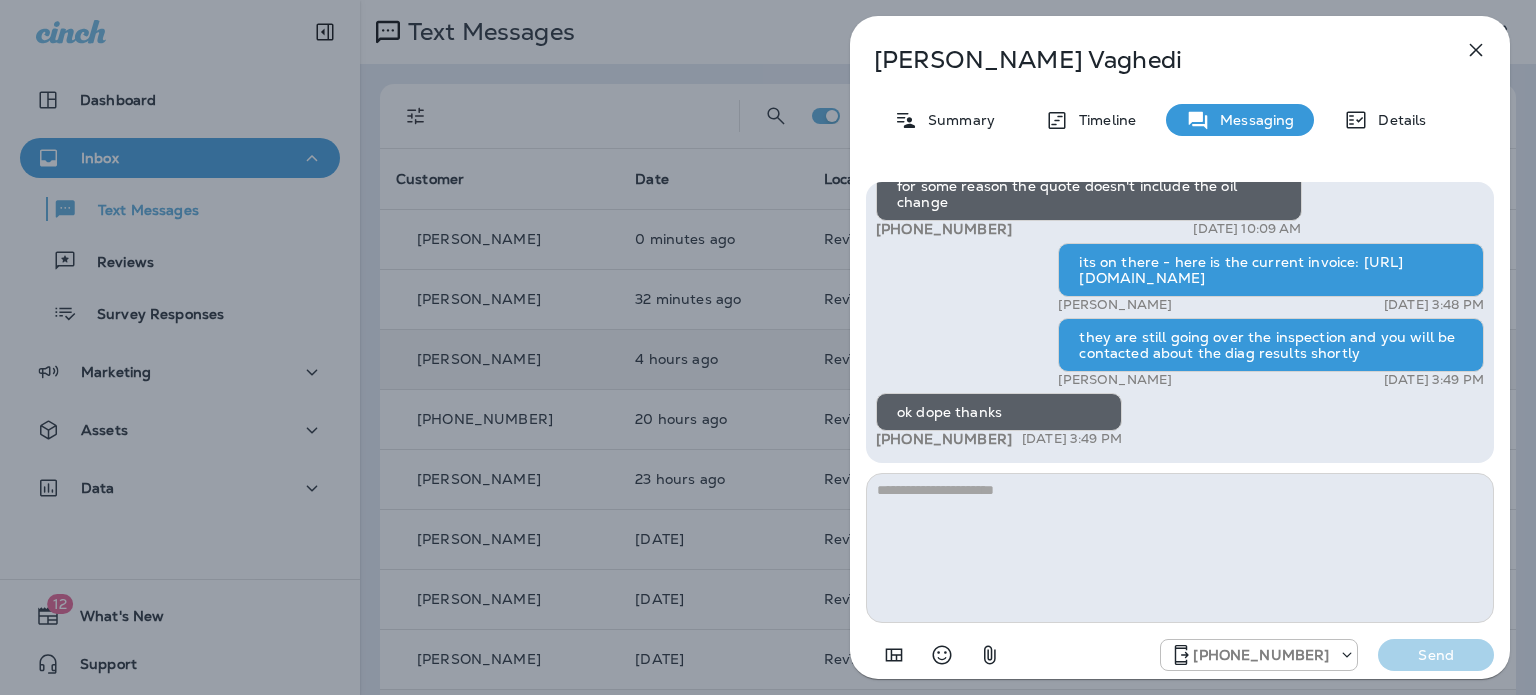 click 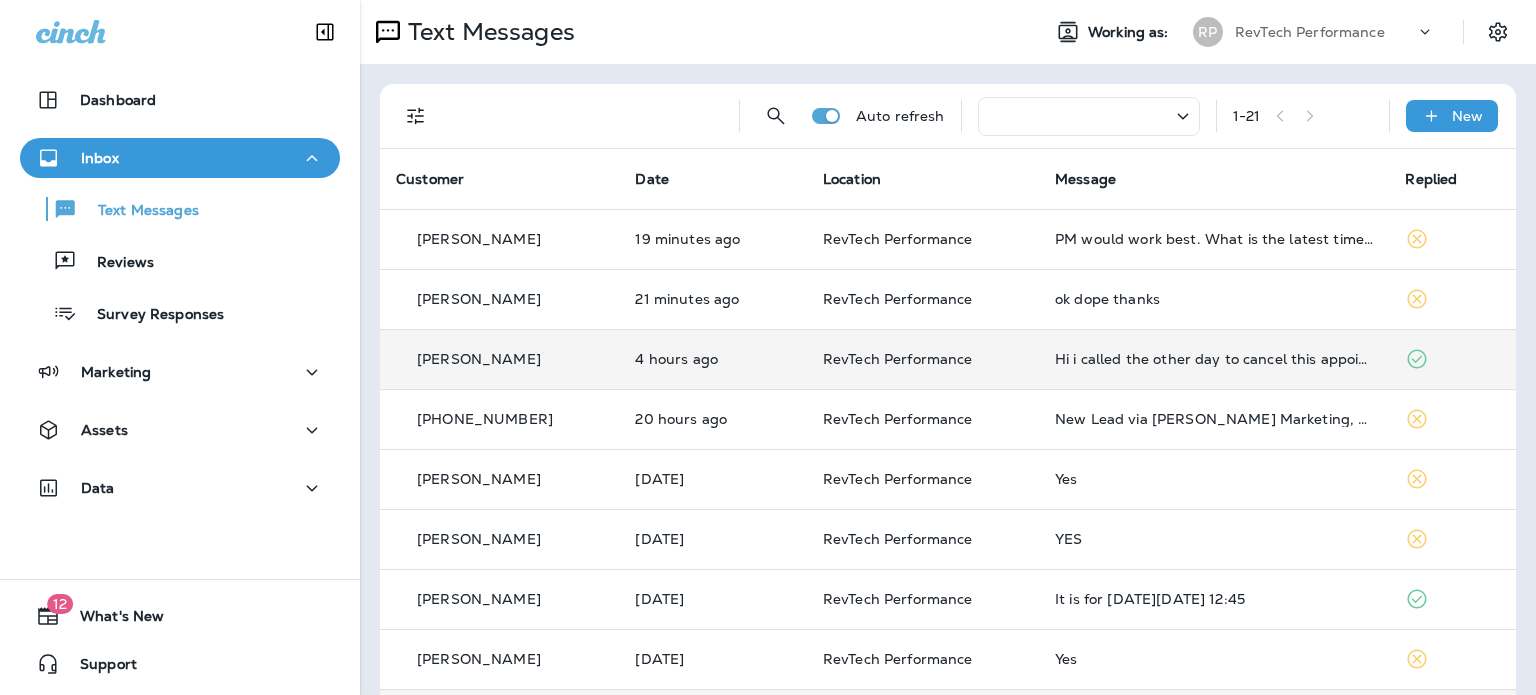 click on "PM would work best. What is the latest time available across those days?" at bounding box center (1214, 239) 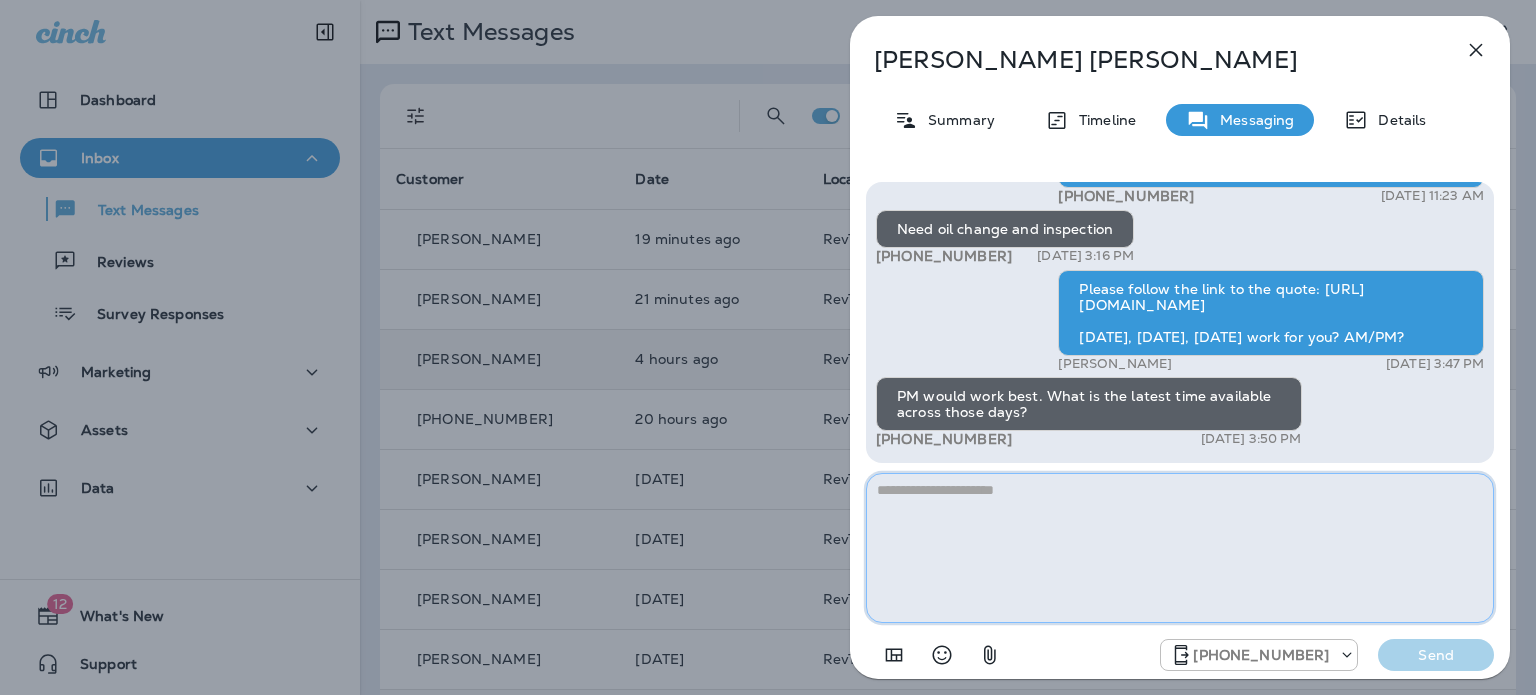 click at bounding box center (1180, 548) 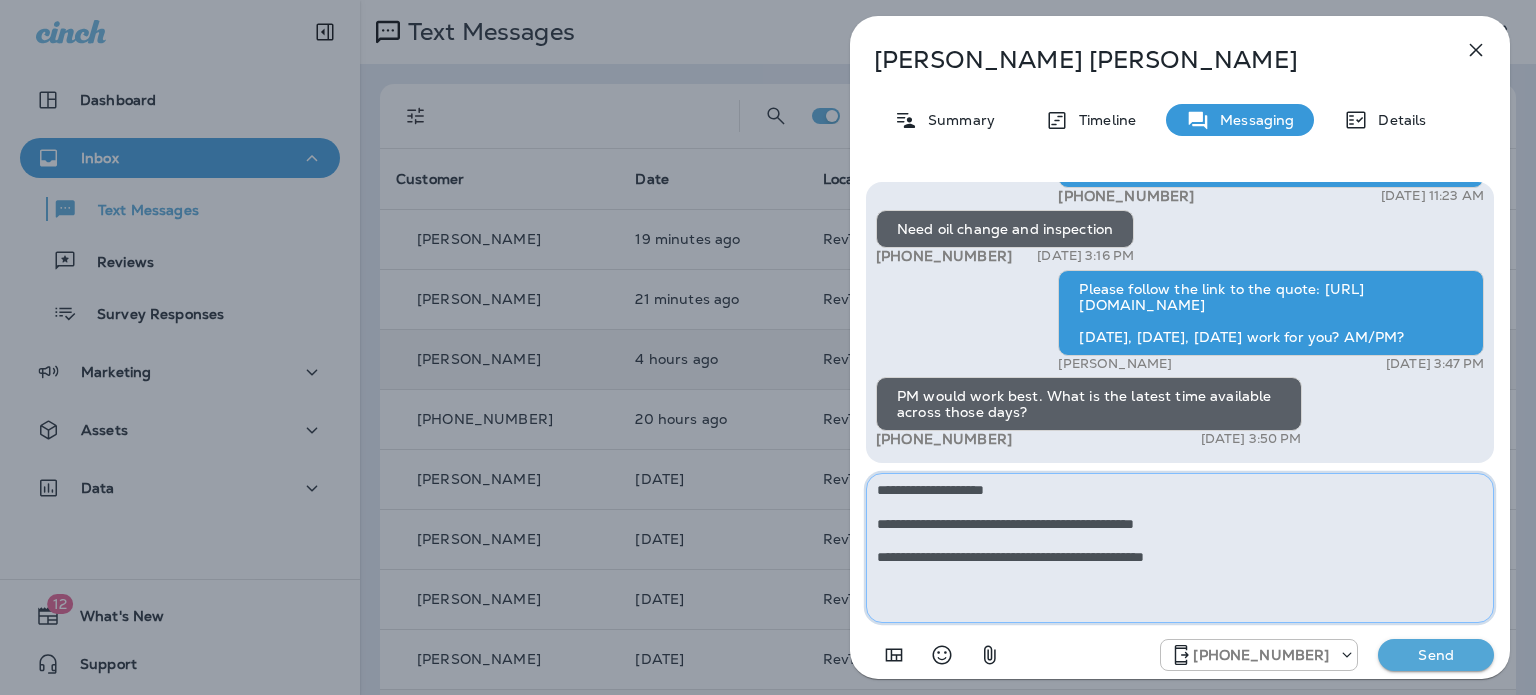 type on "**********" 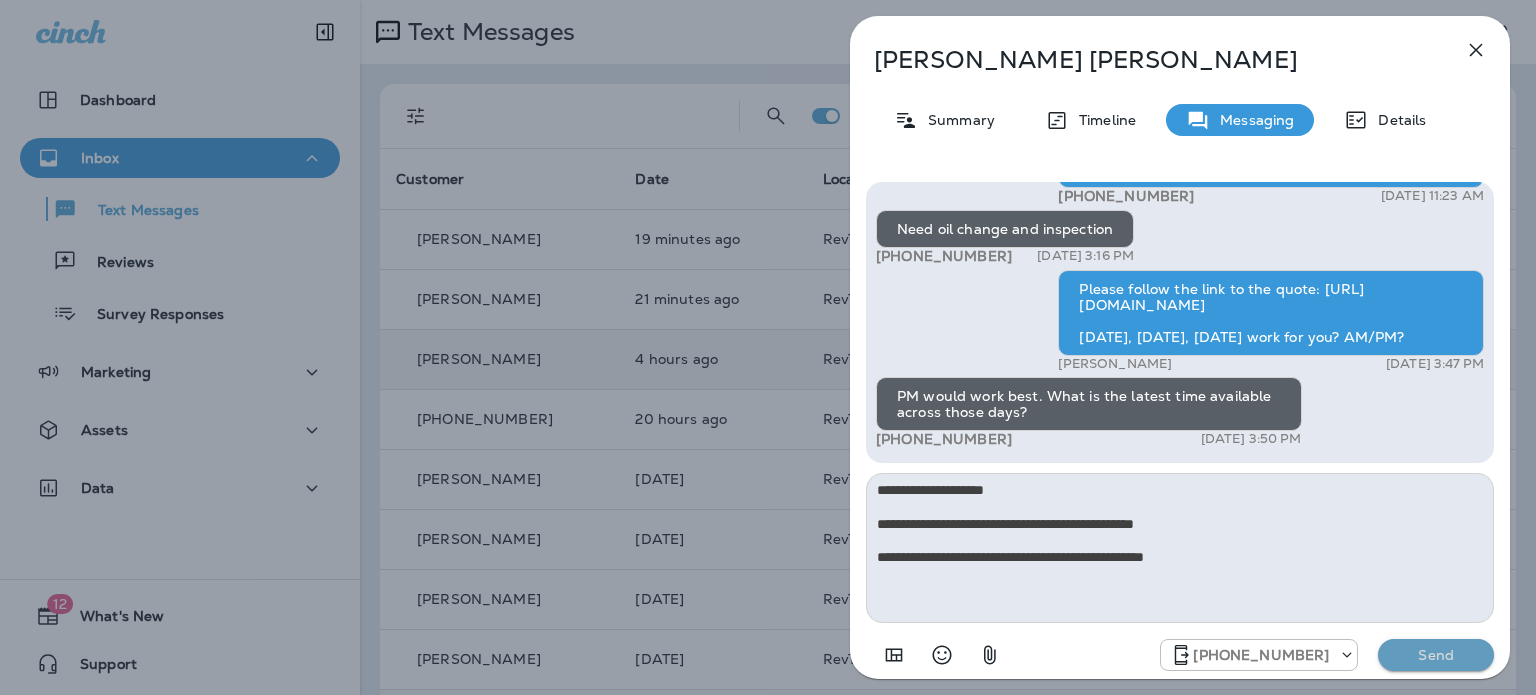 click on "Send" at bounding box center [1436, 655] 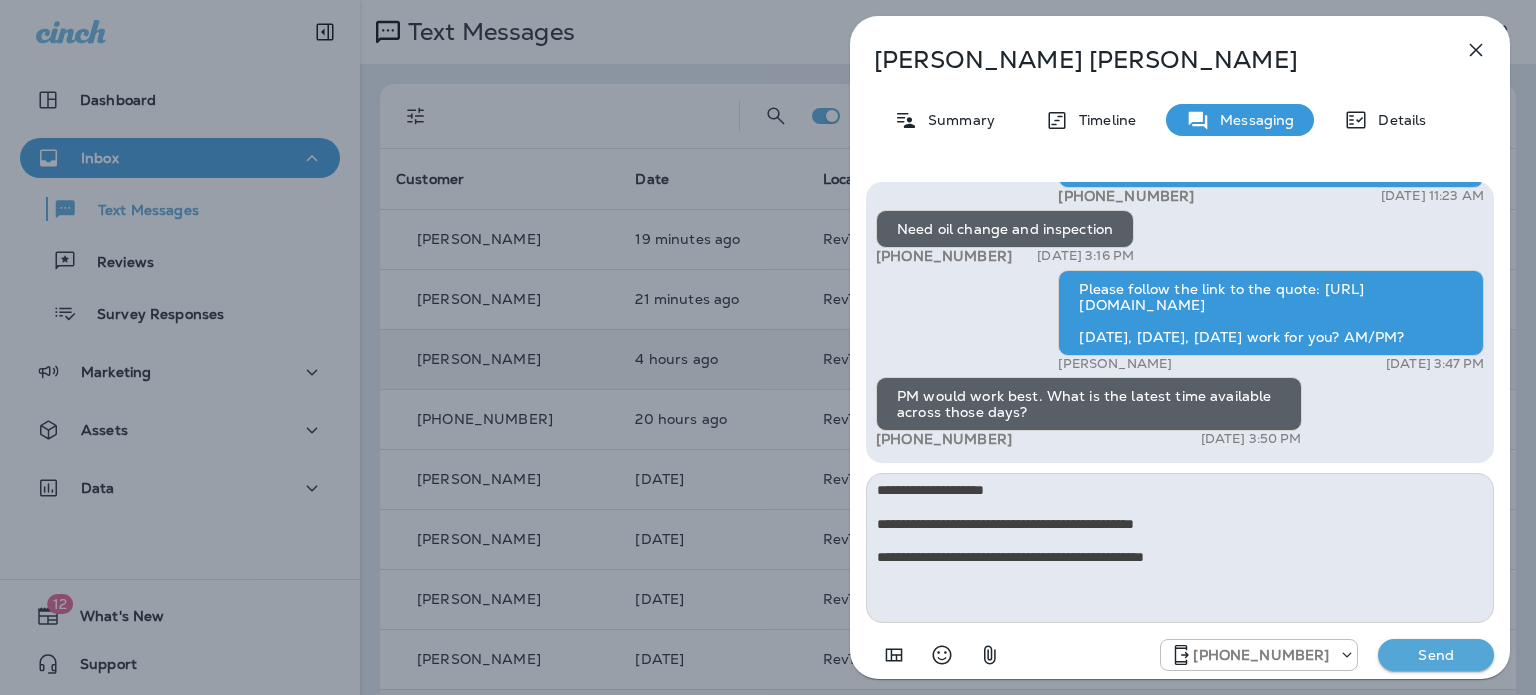 type 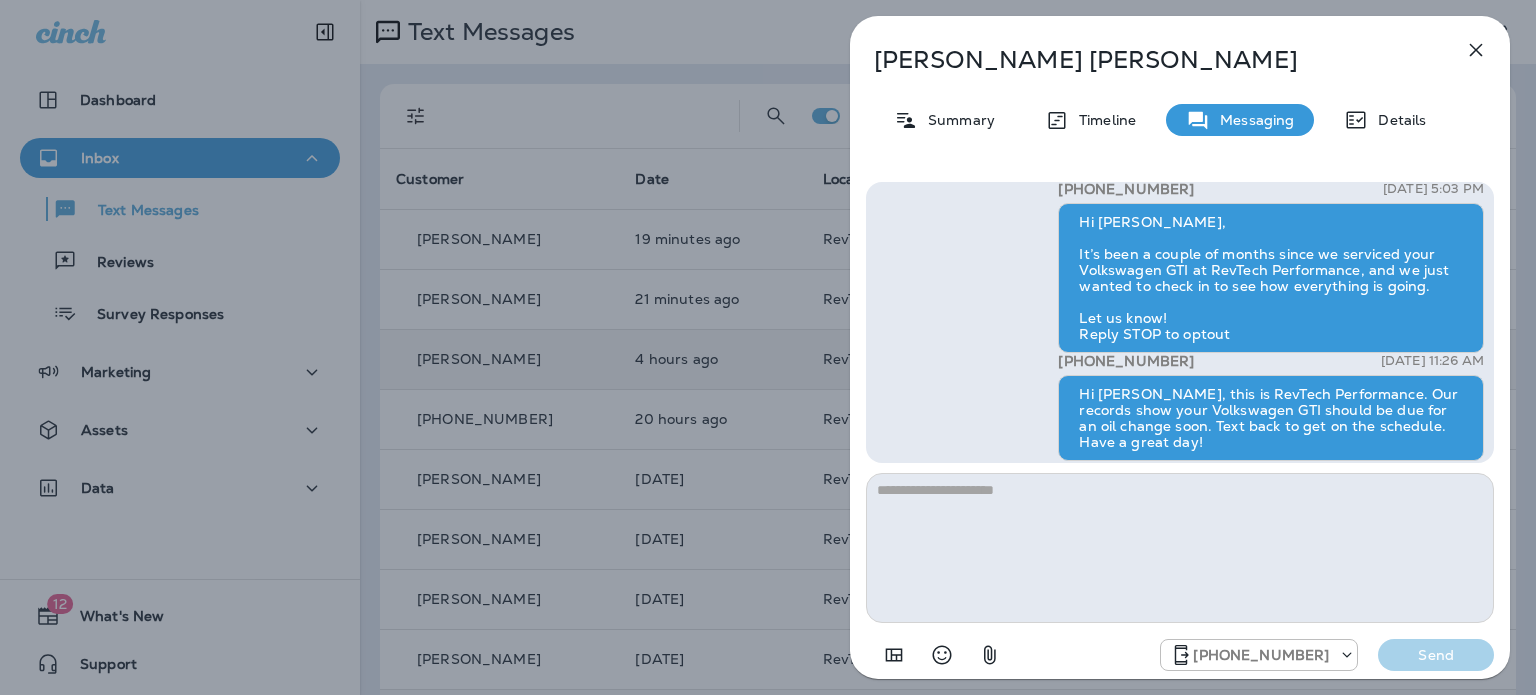 scroll, scrollTop: 0, scrollLeft: 0, axis: both 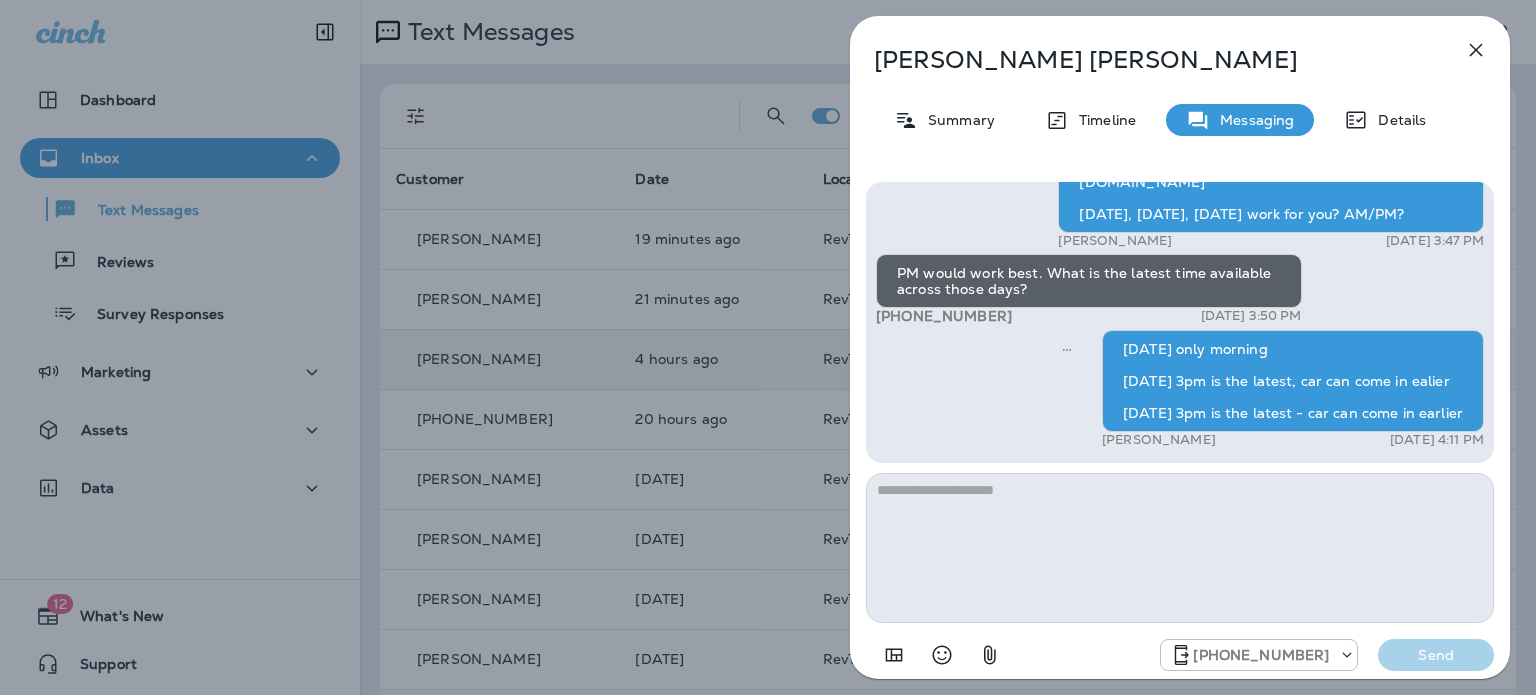 click on "[PERSON_NAME] Summary   Timeline   Messaging   Details   Hello [PERSON_NAME],
This is RevTech Performance with a friendly reminder for your scheduled drop off [DATE][DATE] 3:30 PM.  If you have any questions please contact us.
Please reply YES to confirm the appointment.
Reply STOP to optout
[PHONE_NUMBER]
[DATE] 3:17 PM Hello [PERSON_NAME], Hope all is well! This is Rino from RevTech Performance. I wanted to reach out to thank you for your recent visit, and to make sure you are pleased with the service you received.
Leave us a review!
[URL][DOMAIN_NAME]
If you don't want to receive messages from me
Reply STOP to optout
[PHONE_NUMBER]" at bounding box center (768, 347) 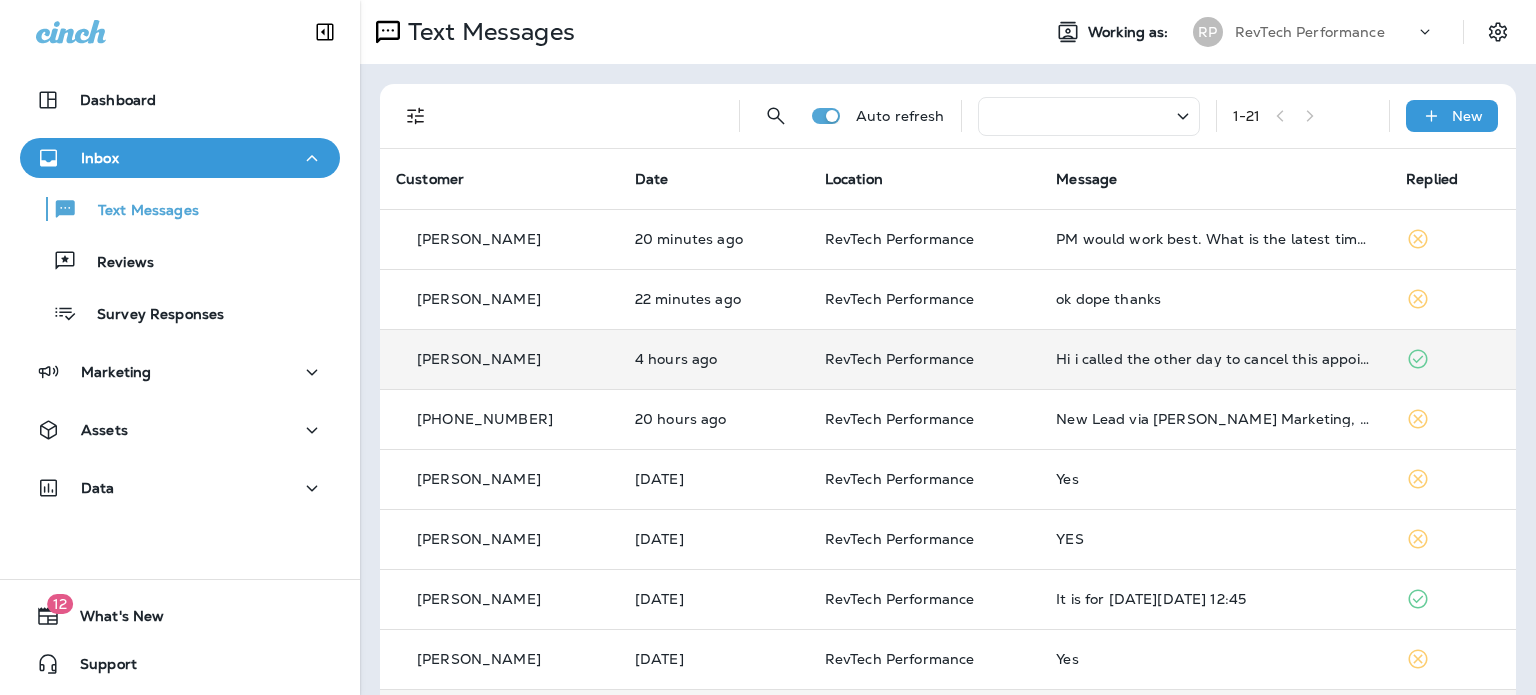 click on "PM would work best. What is the latest time available across those days?" at bounding box center [1215, 239] 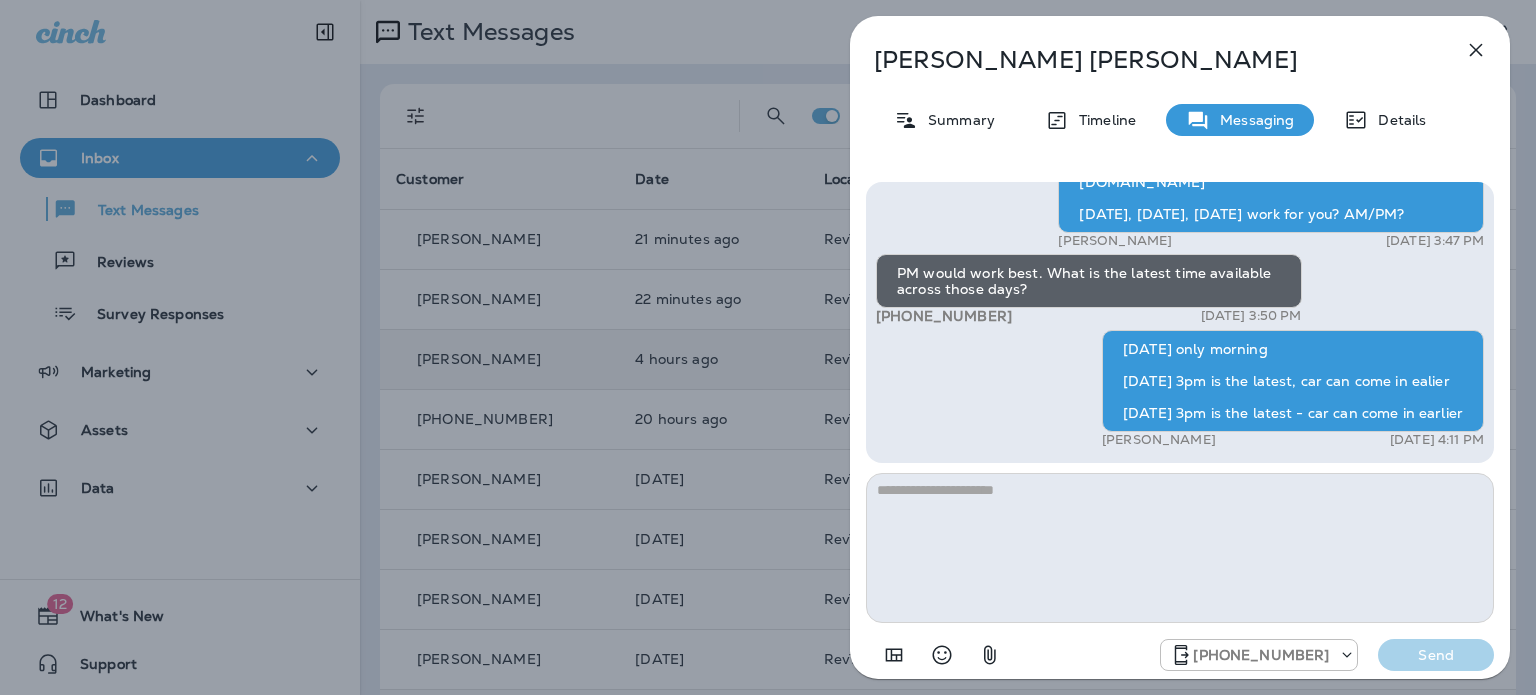 click at bounding box center (1476, 50) 